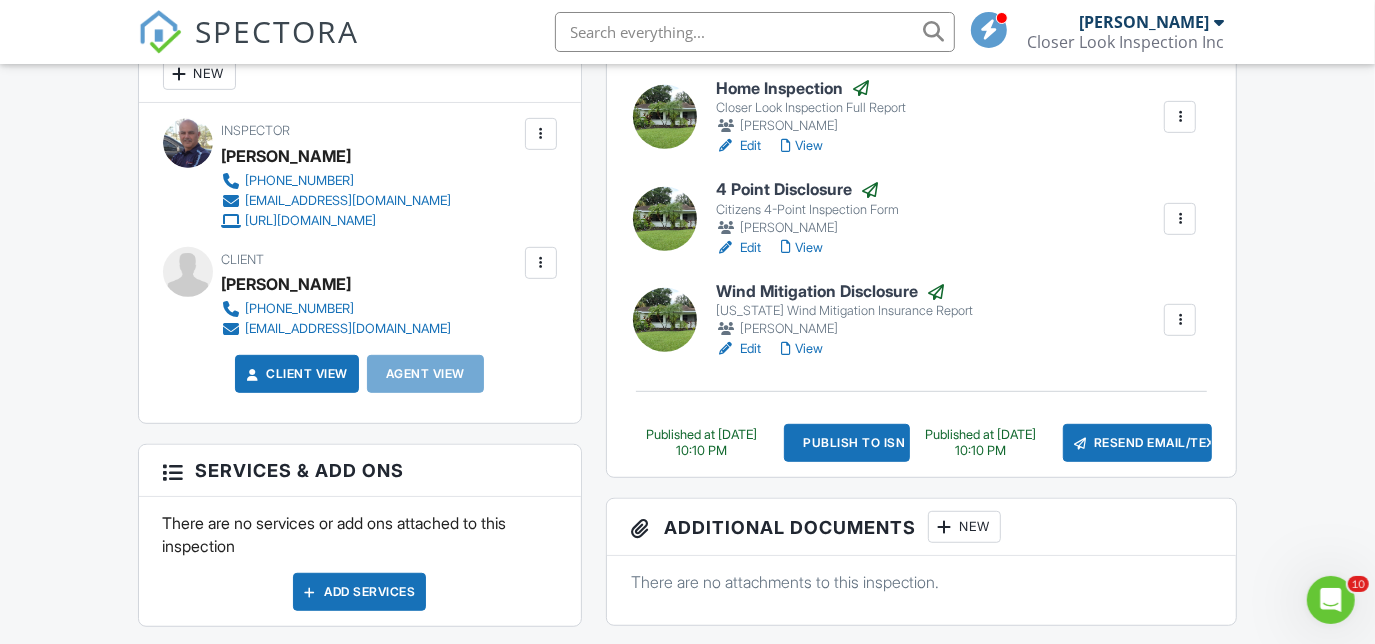 scroll, scrollTop: 0, scrollLeft: 0, axis: both 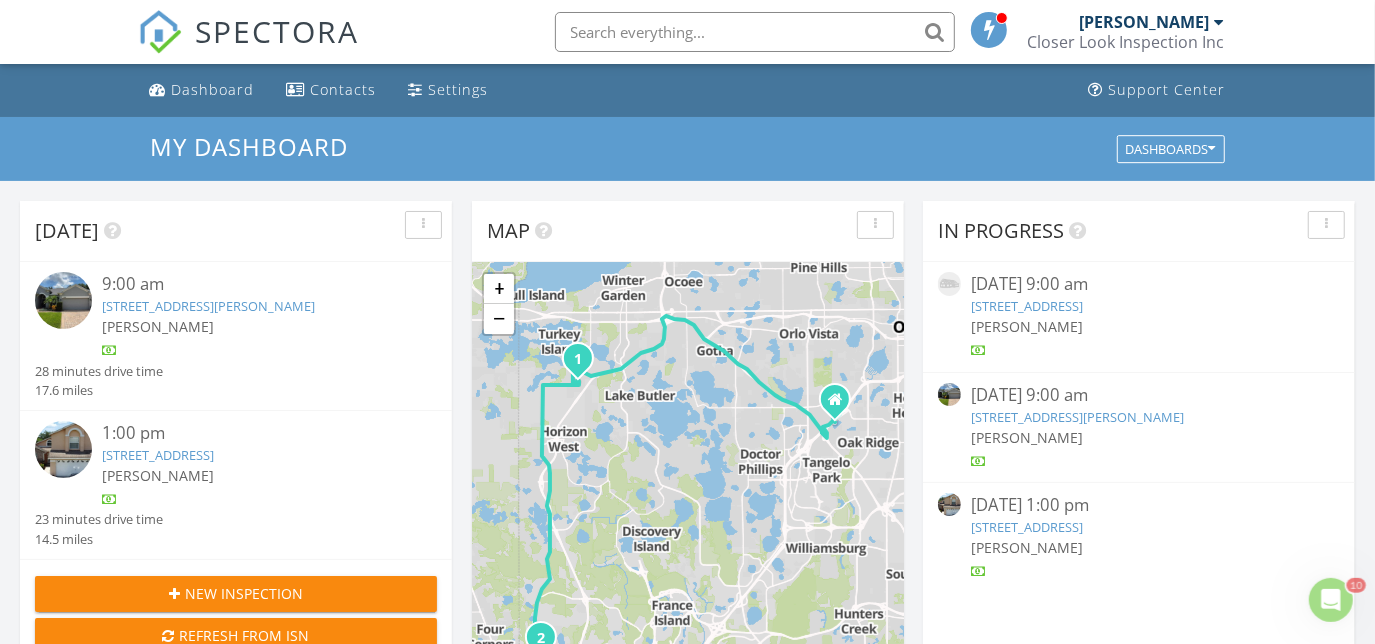 click on "15450 Belle Meade Dr, Winter Garden, FL 34787" at bounding box center [208, 306] 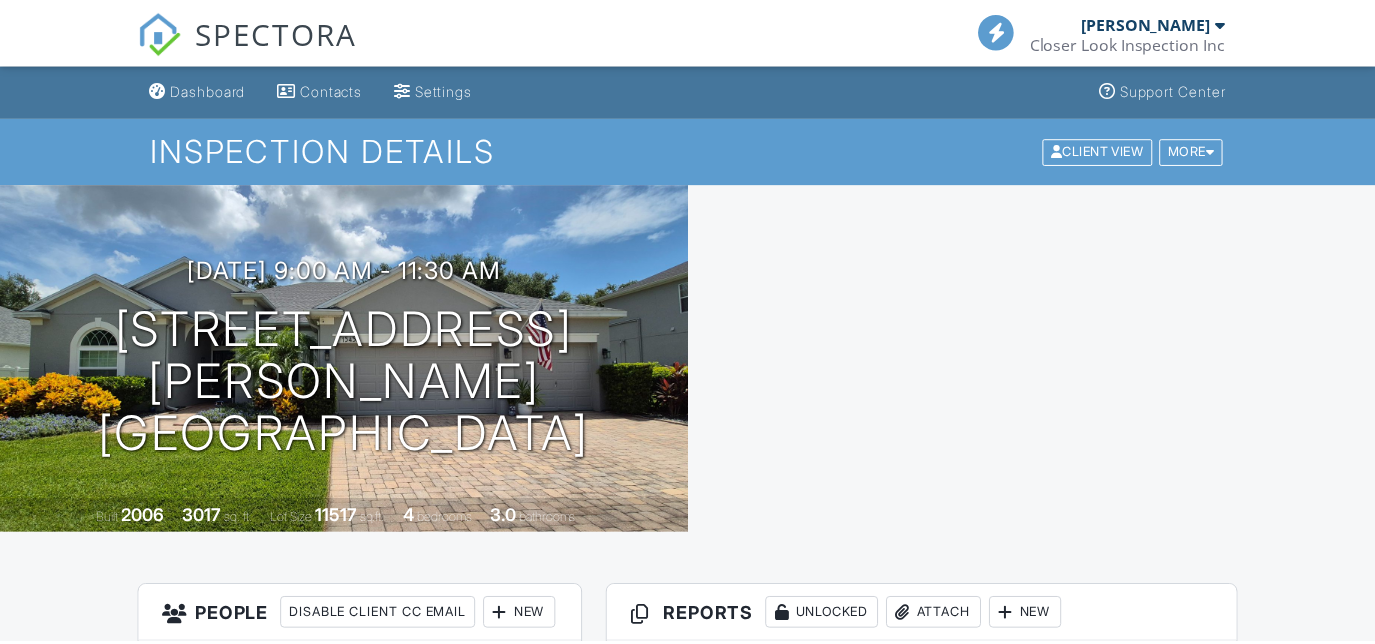 scroll, scrollTop: 0, scrollLeft: 0, axis: both 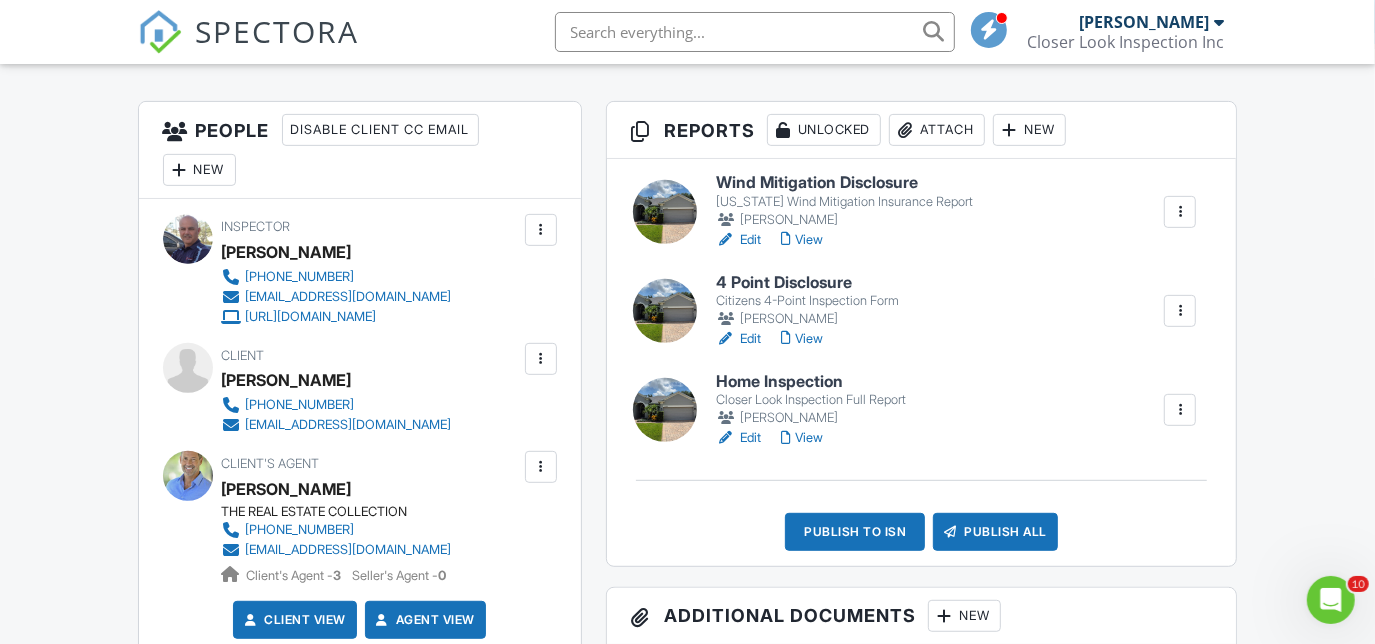 click on "View" at bounding box center [802, 240] 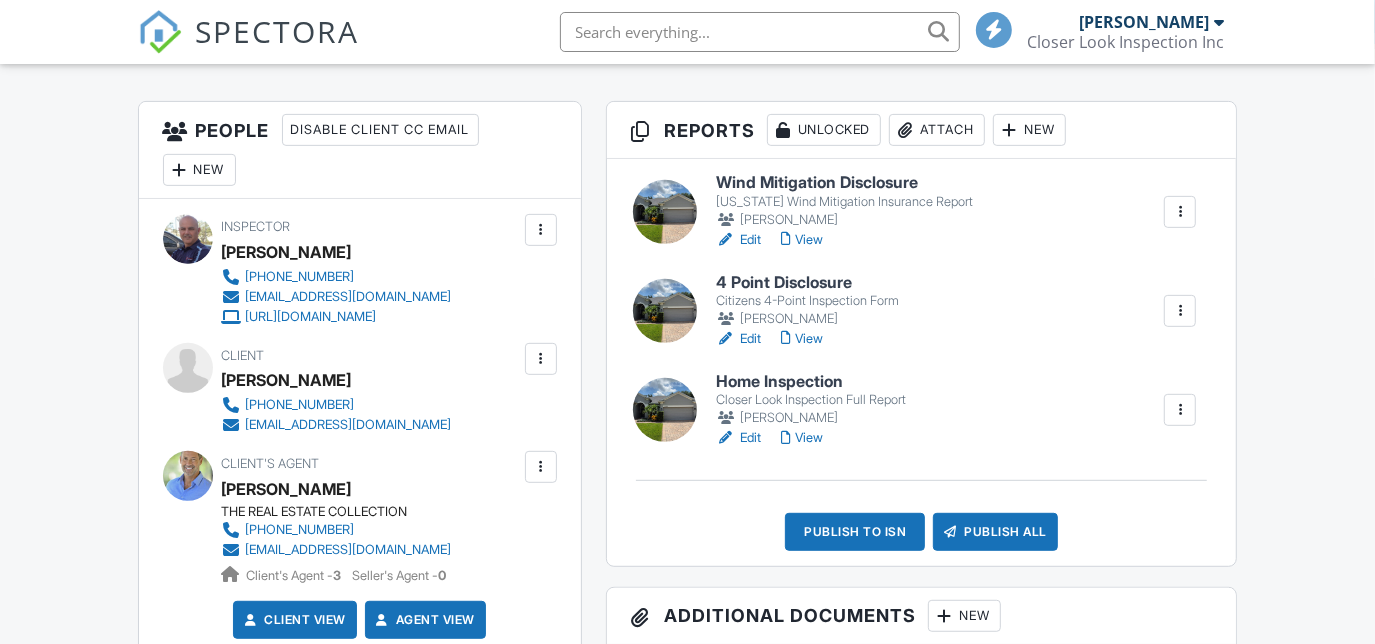 scroll, scrollTop: 0, scrollLeft: 0, axis: both 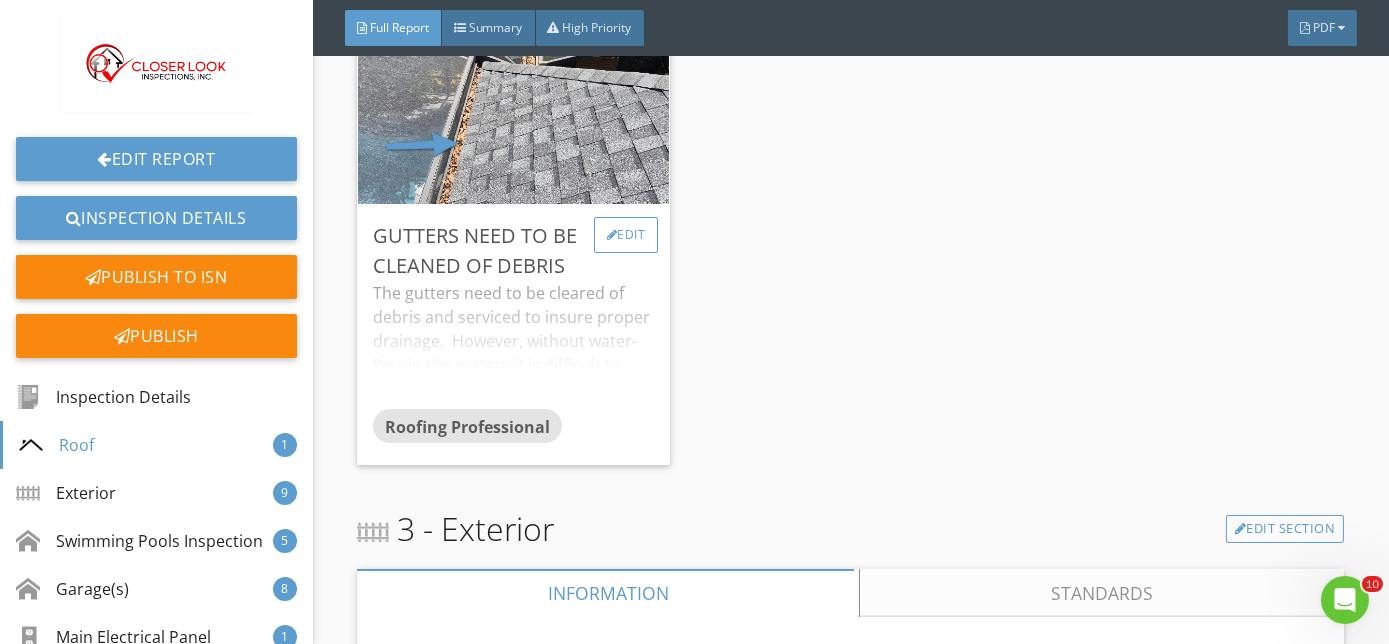 click on "Edit" at bounding box center [626, 235] 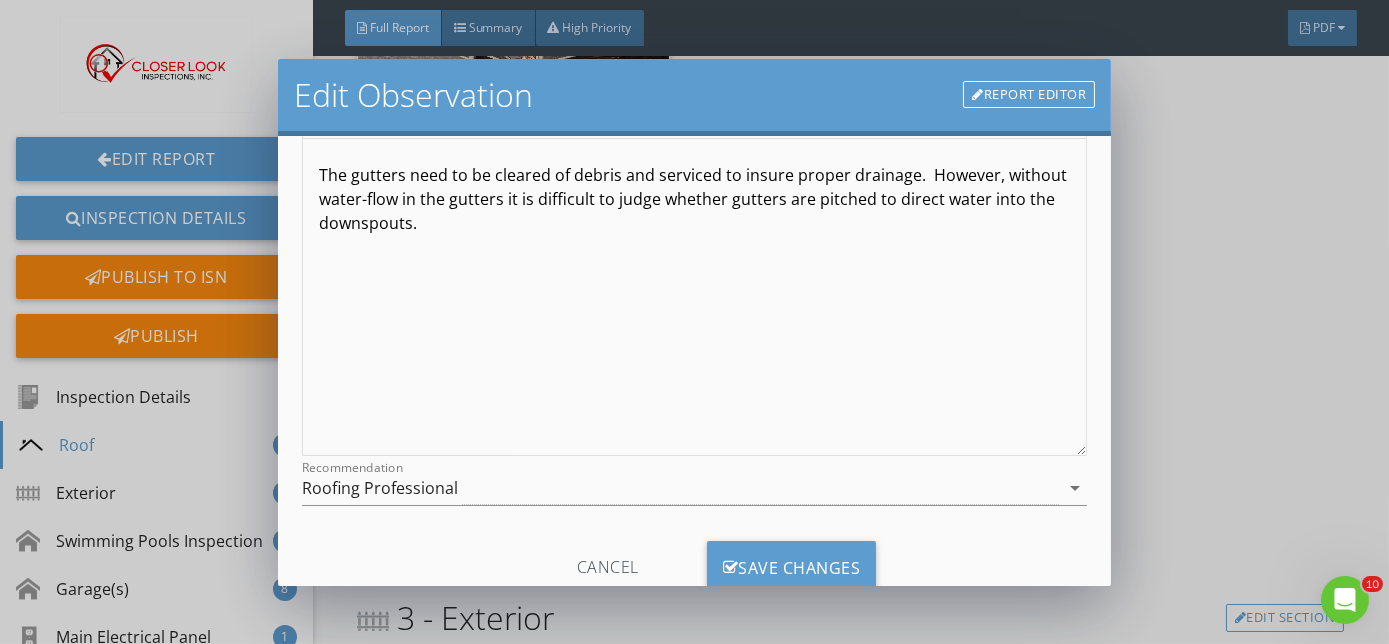 scroll, scrollTop: 266, scrollLeft: 0, axis: vertical 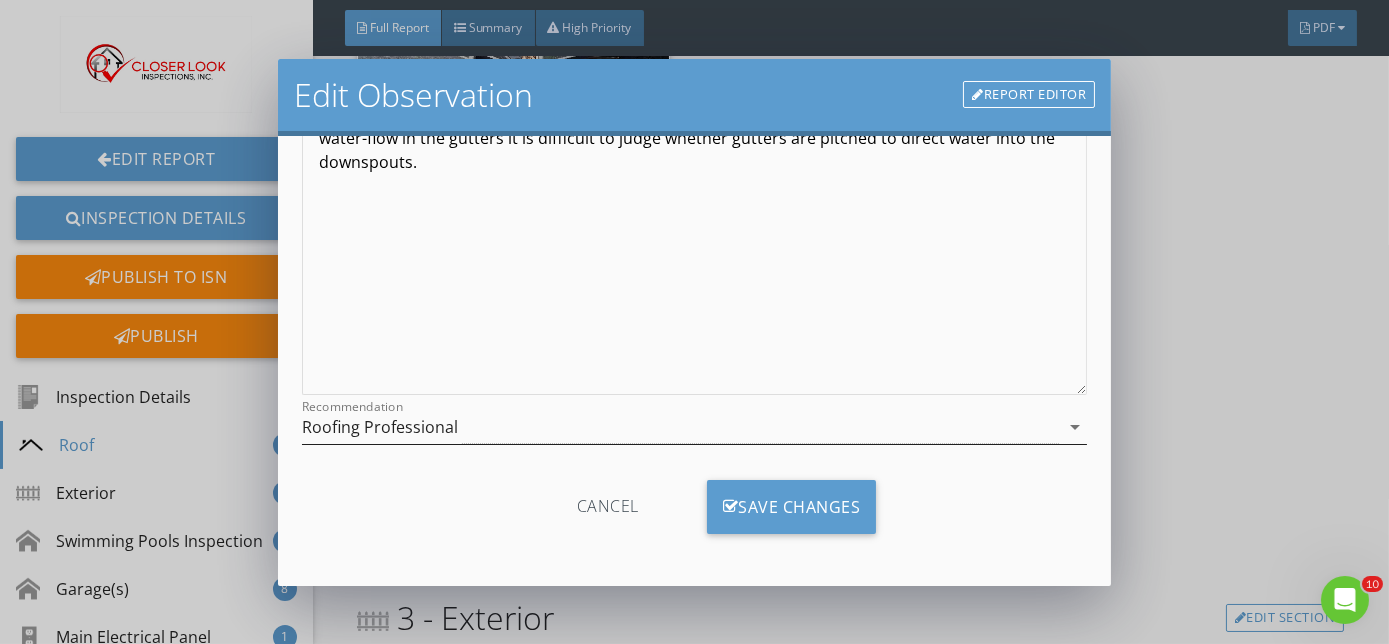 click on "arrow_drop_down" at bounding box center [1075, 427] 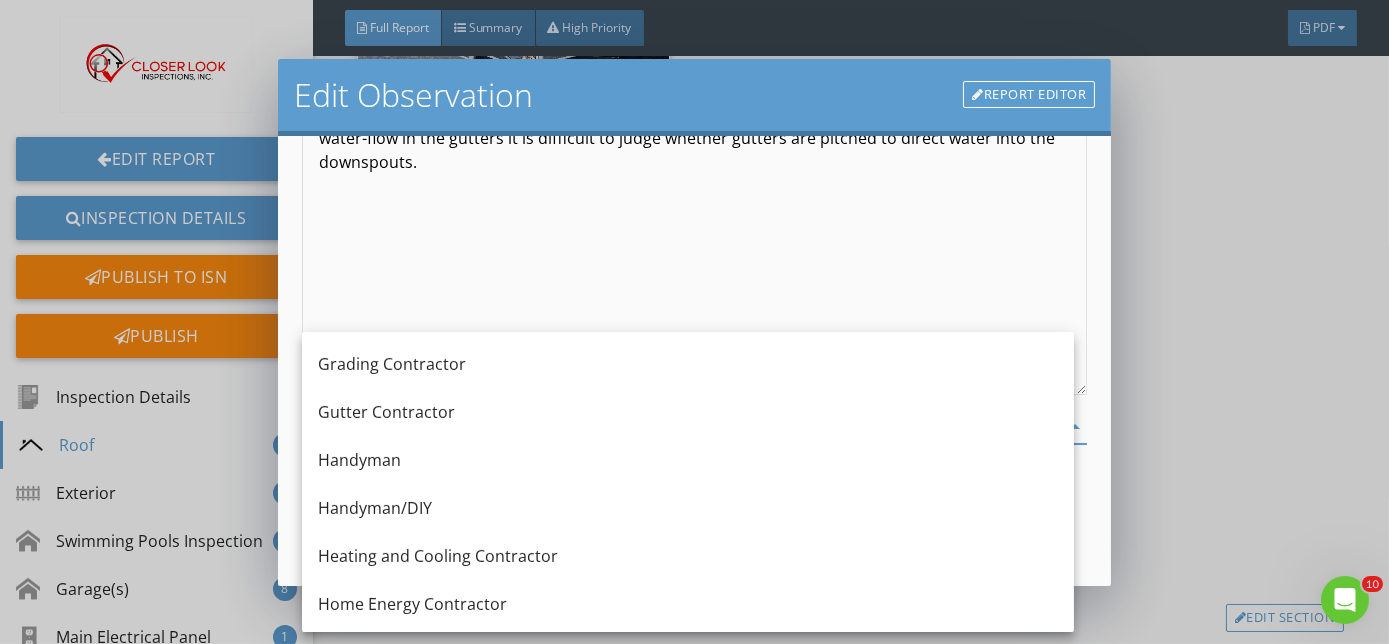 scroll, scrollTop: 1224, scrollLeft: 0, axis: vertical 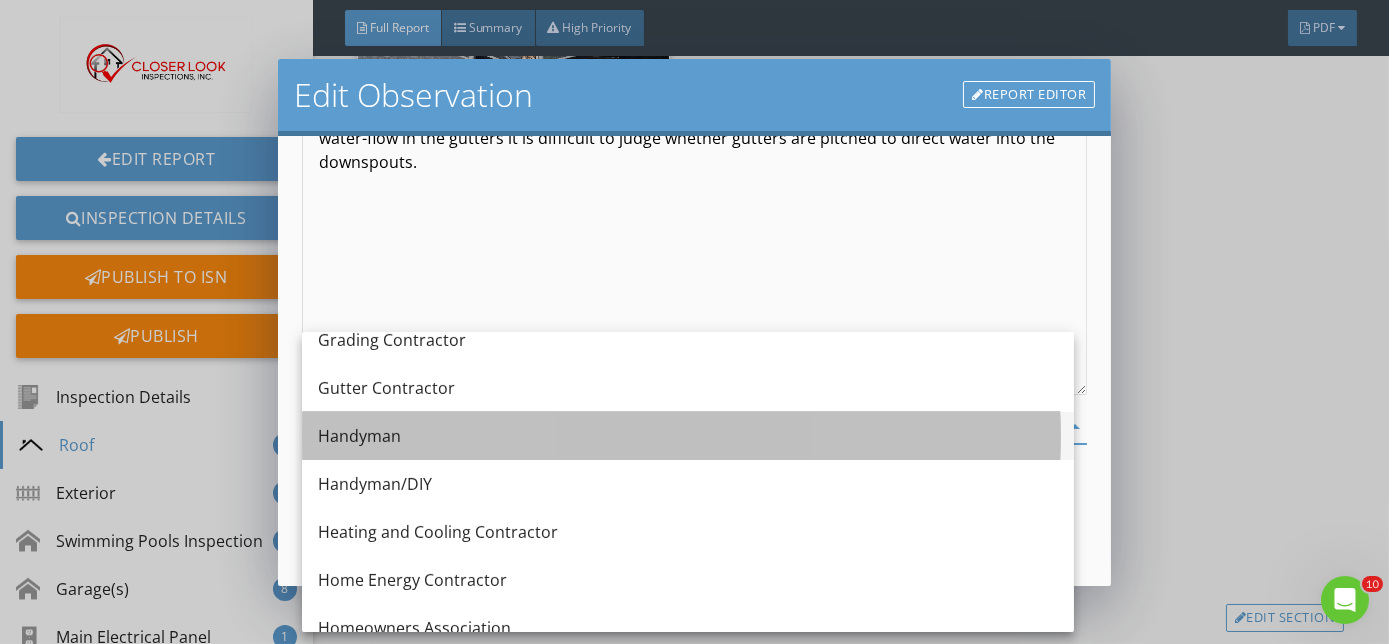 click on "Handyman" at bounding box center [688, 436] 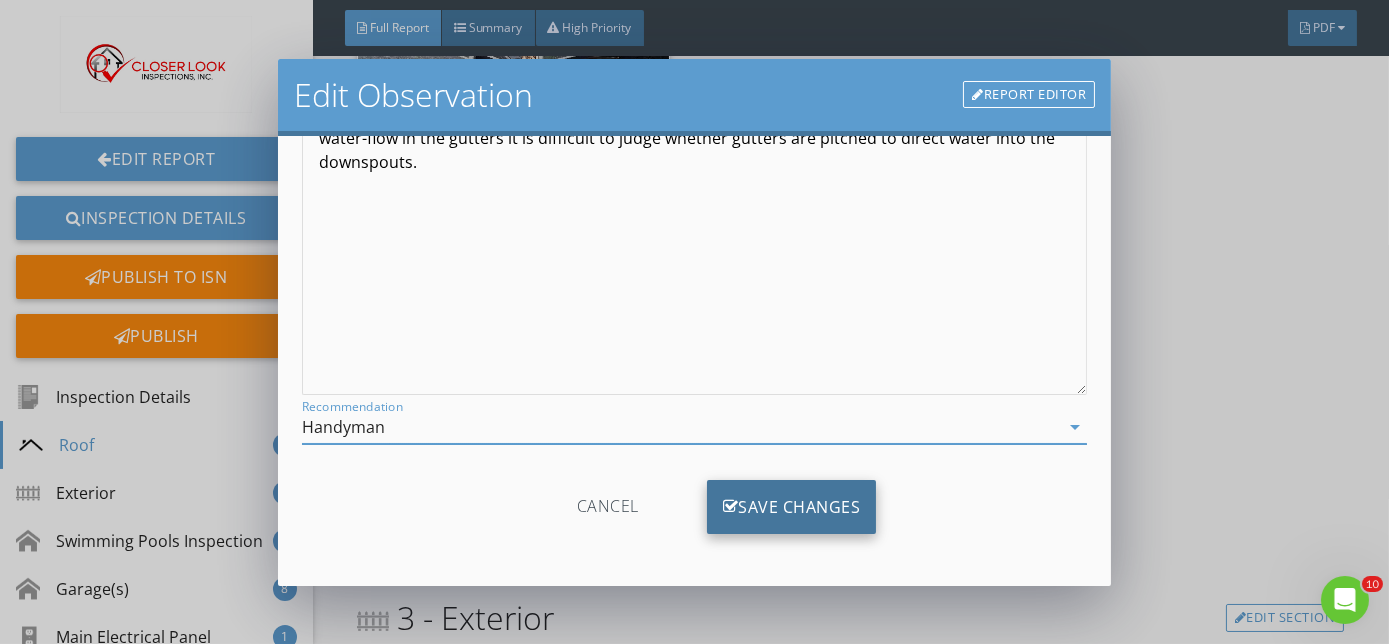click on "Save Changes" at bounding box center (792, 507) 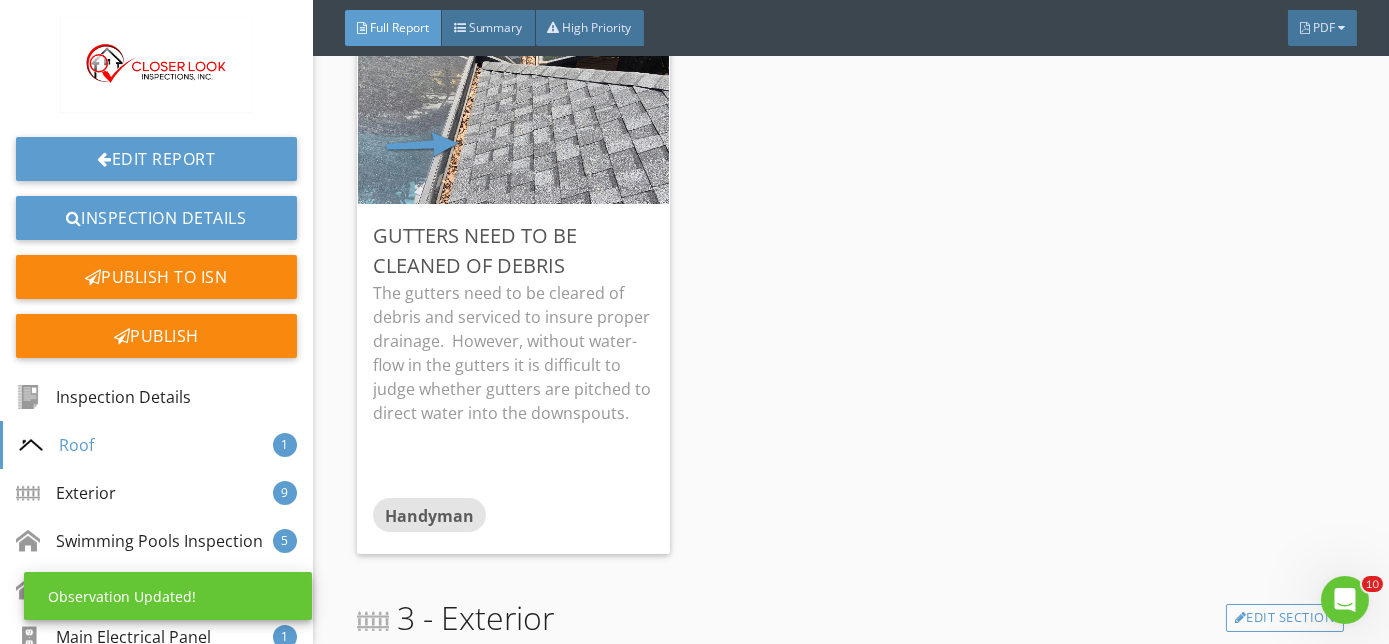 scroll, scrollTop: 29, scrollLeft: 0, axis: vertical 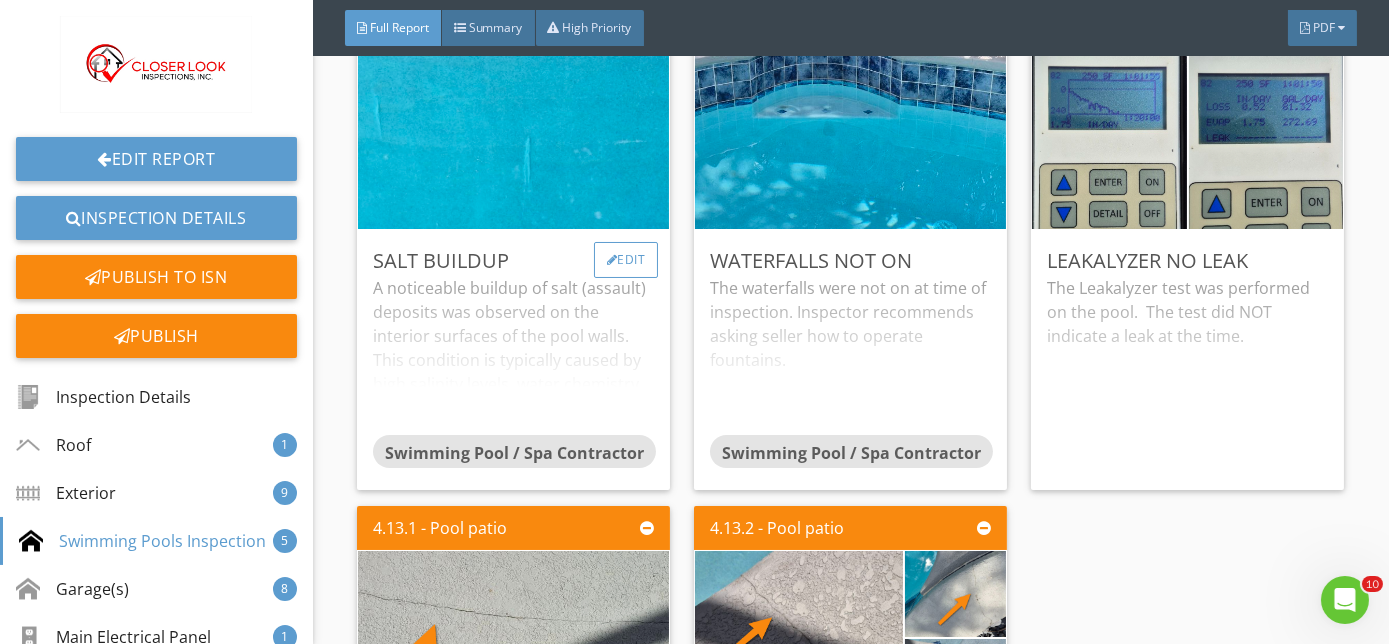 click on "Edit" at bounding box center (626, 260) 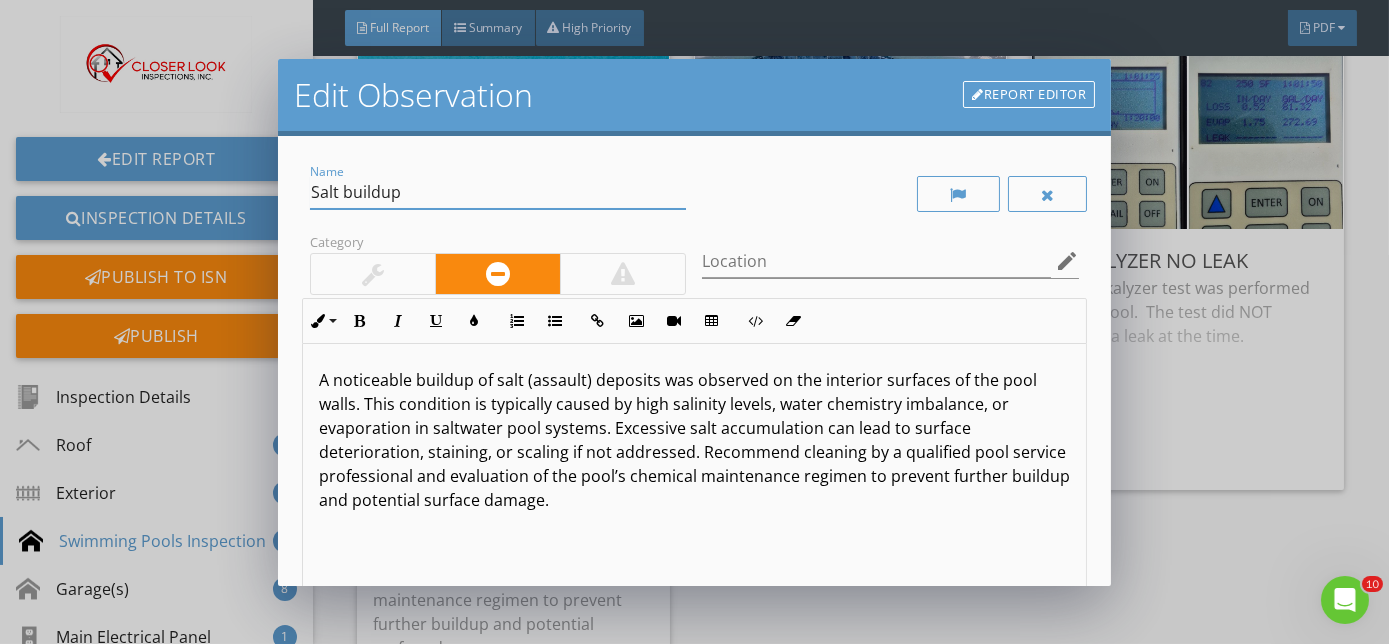 click on "Salt buildup" at bounding box center (498, 192) 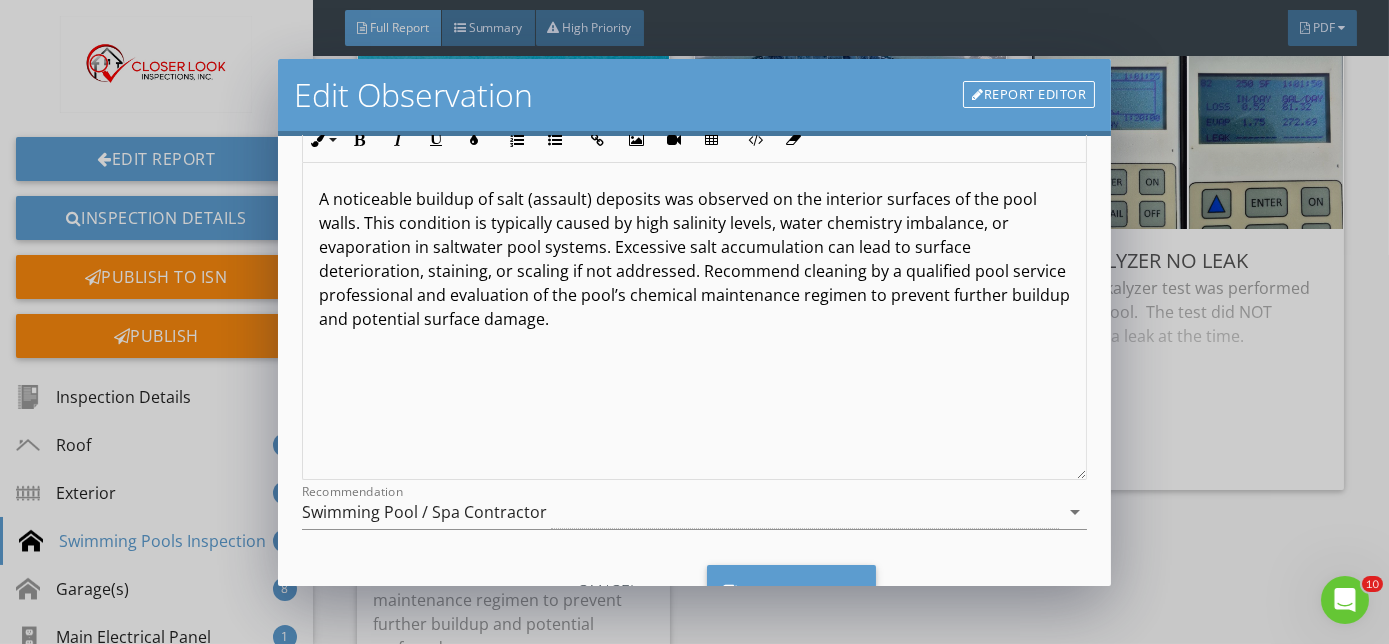 scroll, scrollTop: 266, scrollLeft: 0, axis: vertical 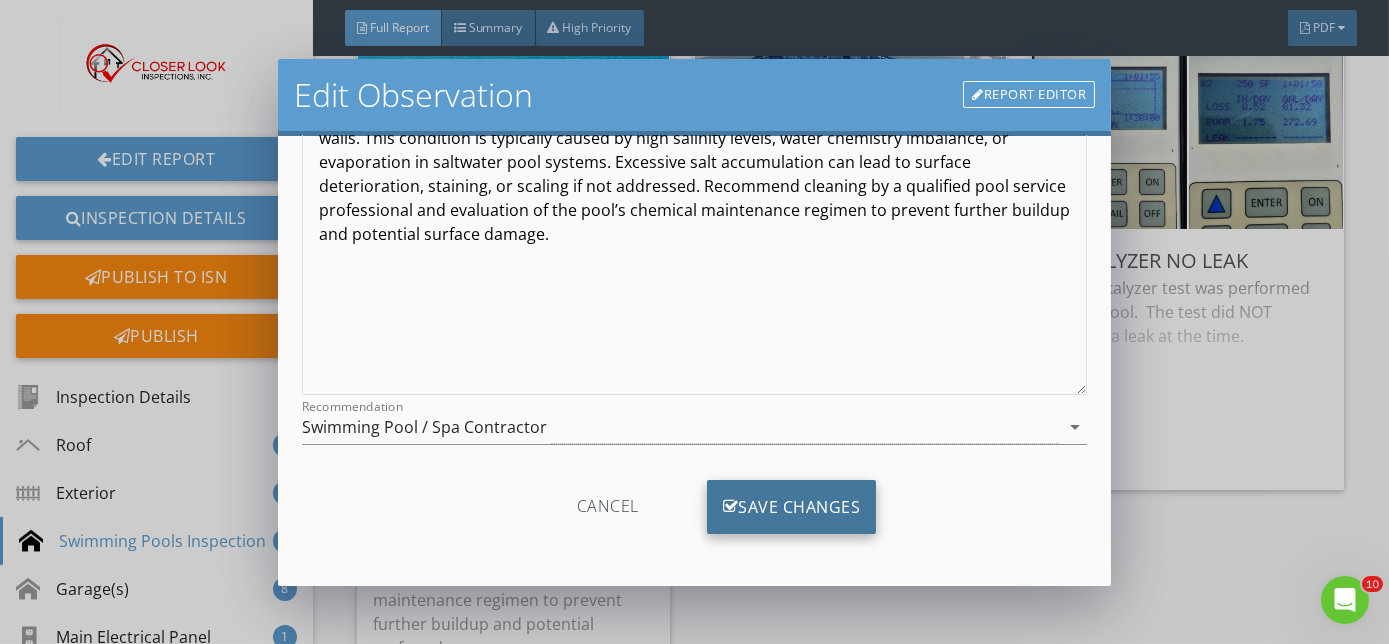 type on "Salt deposits" 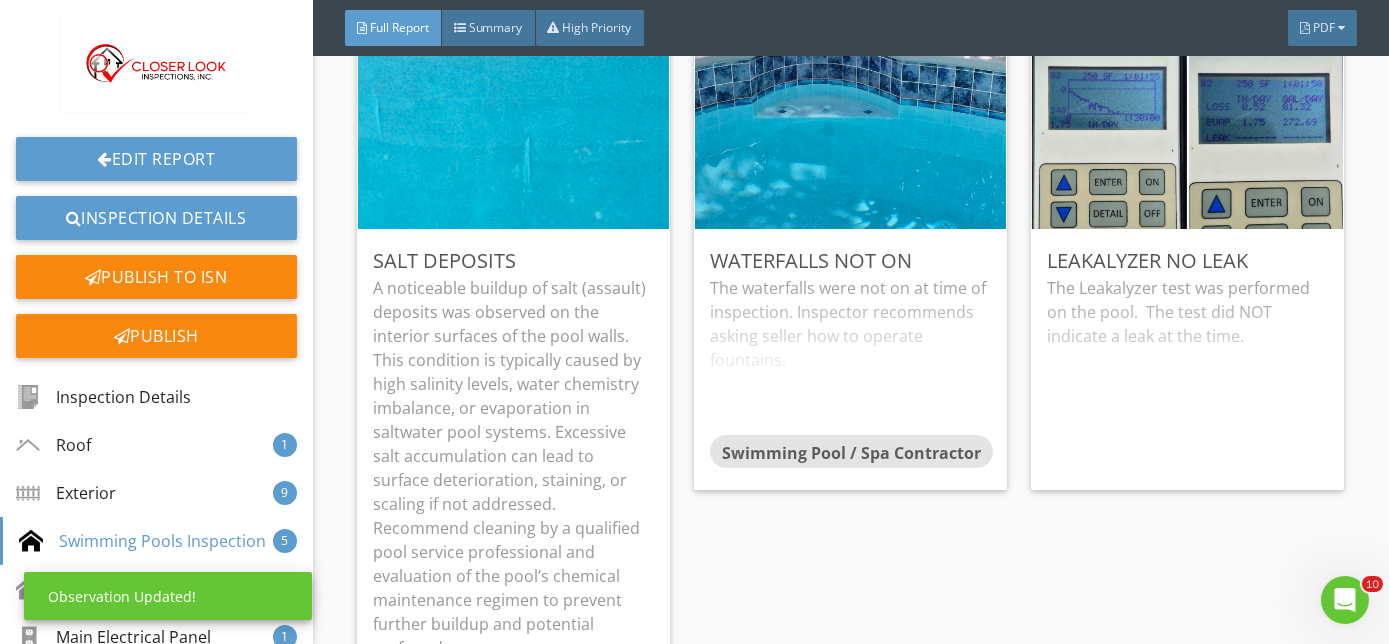 scroll, scrollTop: 29, scrollLeft: 0, axis: vertical 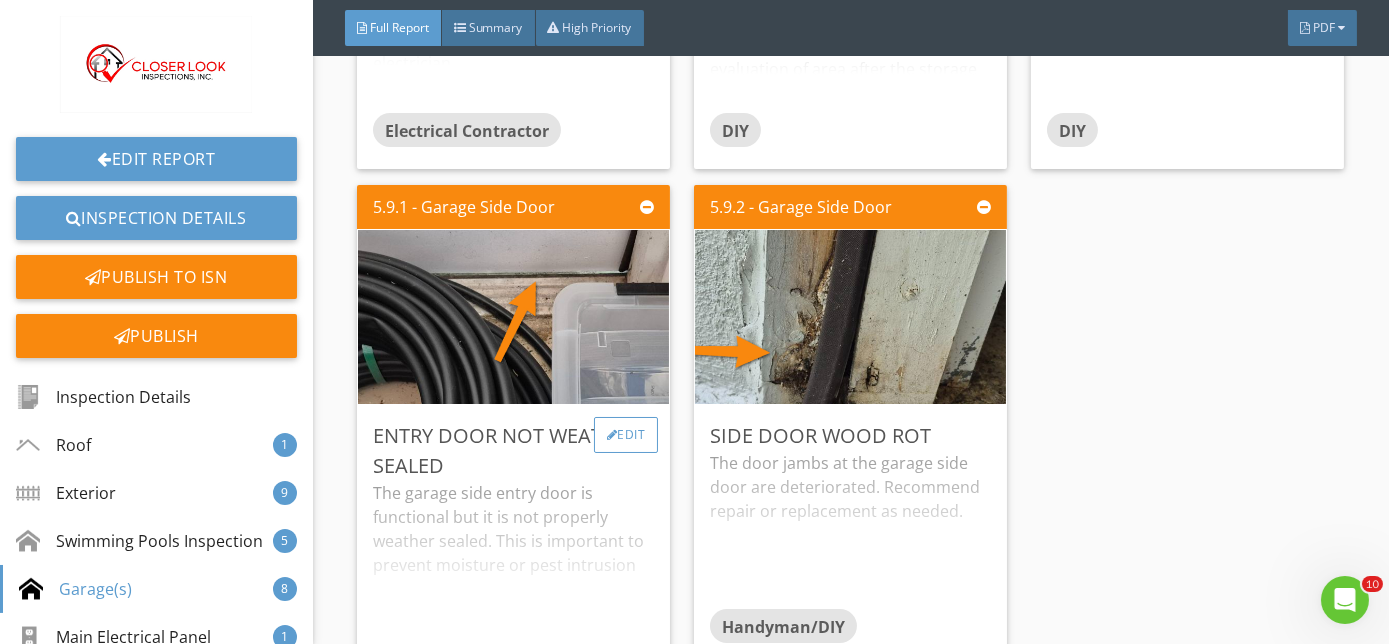 click on "Edit" at bounding box center [626, 435] 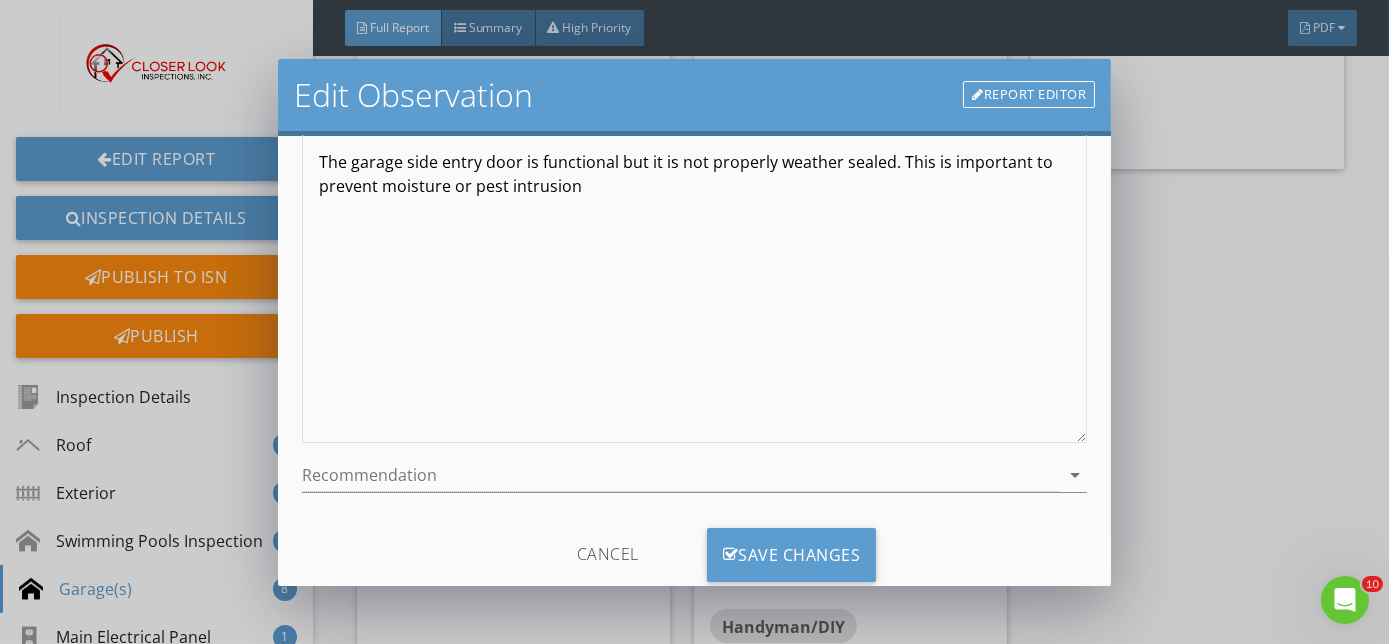 scroll, scrollTop: 266, scrollLeft: 0, axis: vertical 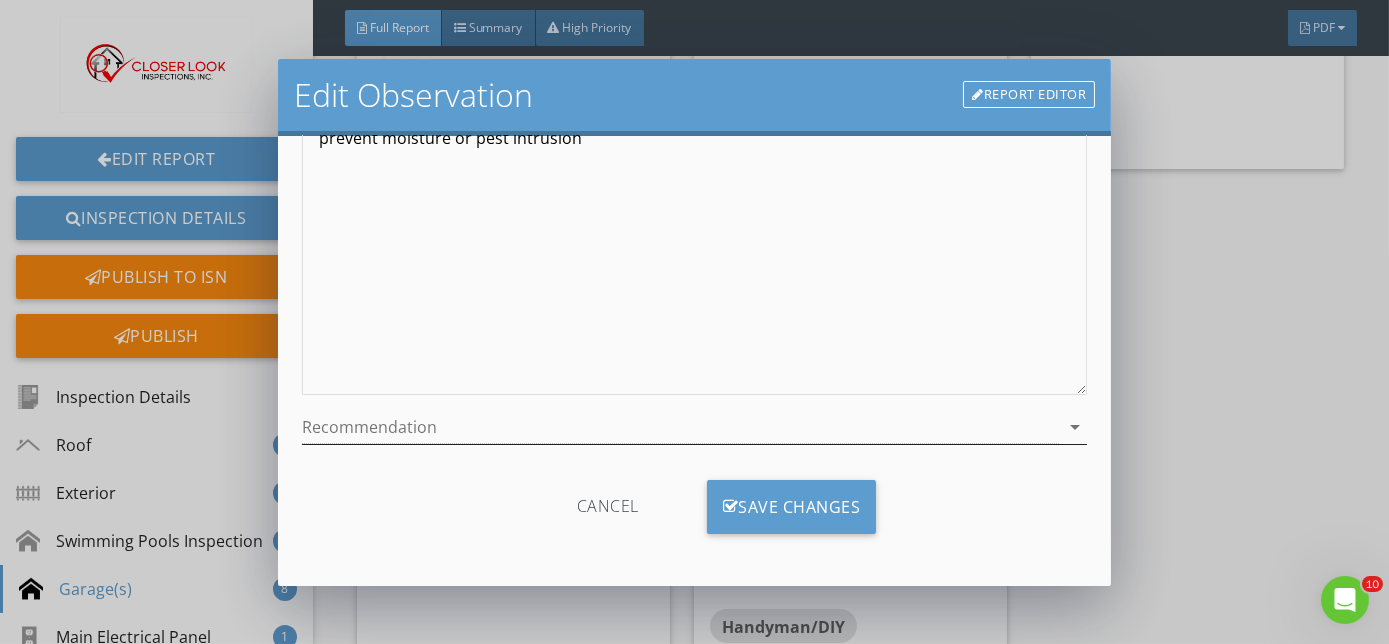 click on "arrow_drop_down" at bounding box center (1075, 427) 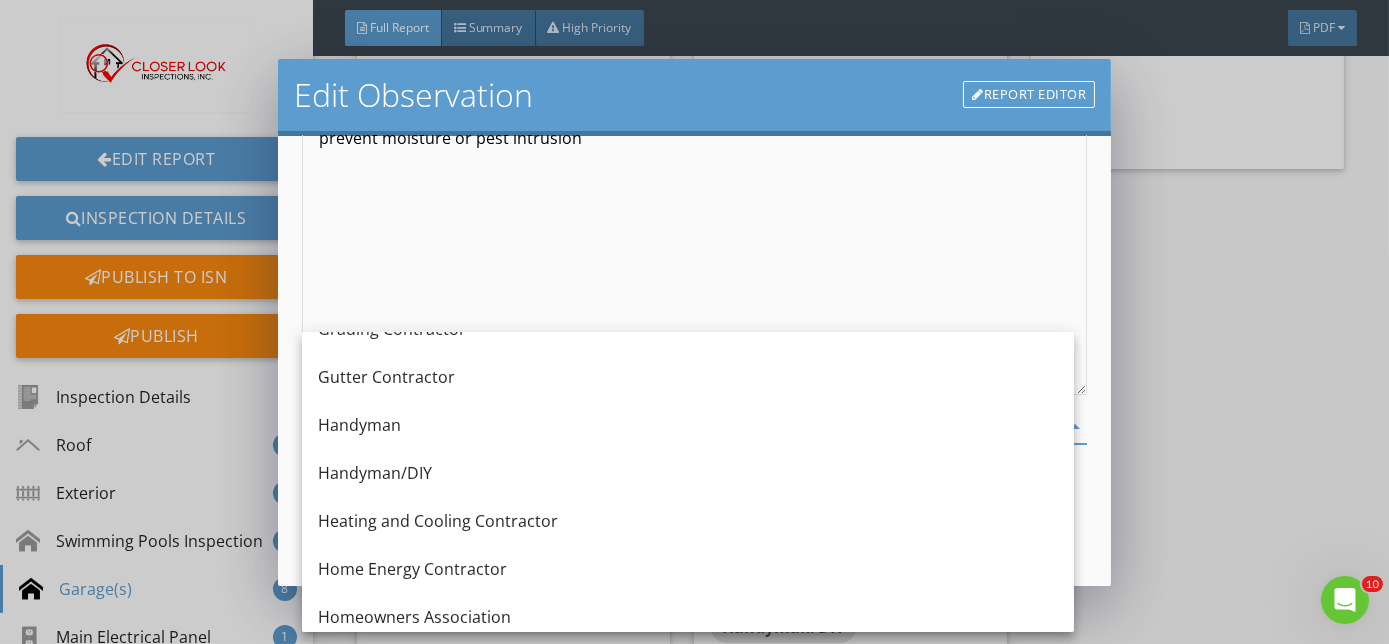 scroll, scrollTop: 1260, scrollLeft: 0, axis: vertical 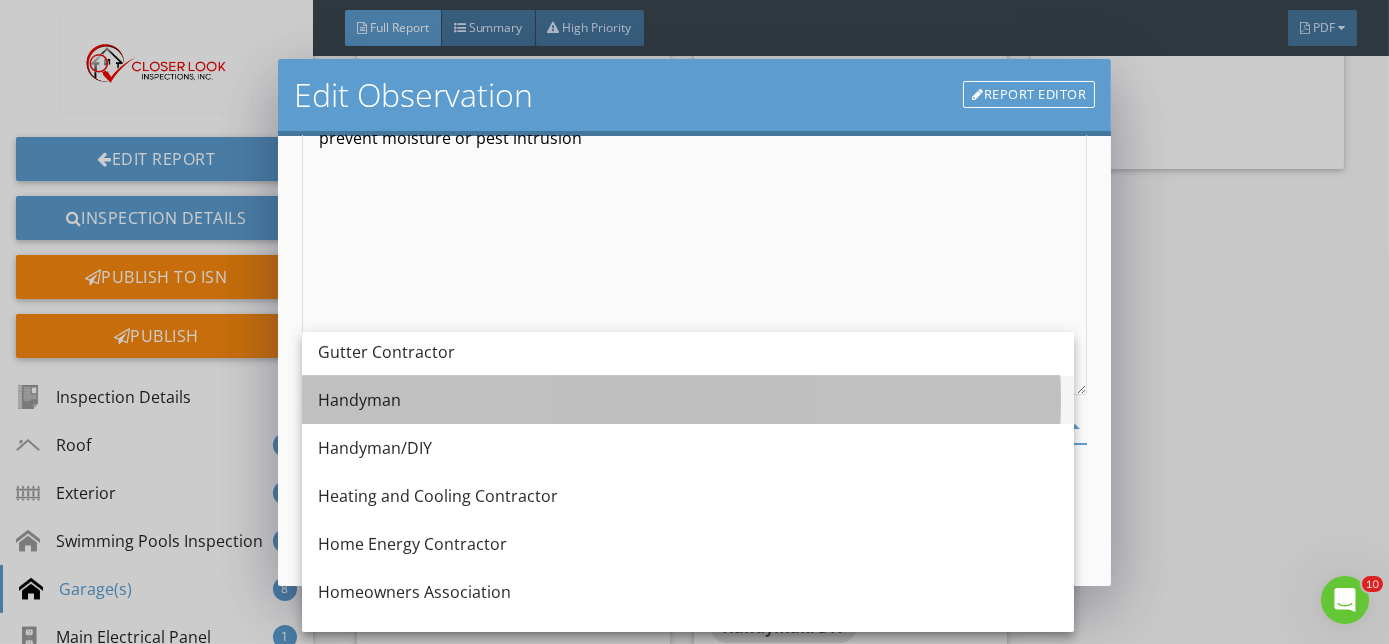 click on "Handyman" at bounding box center (688, 400) 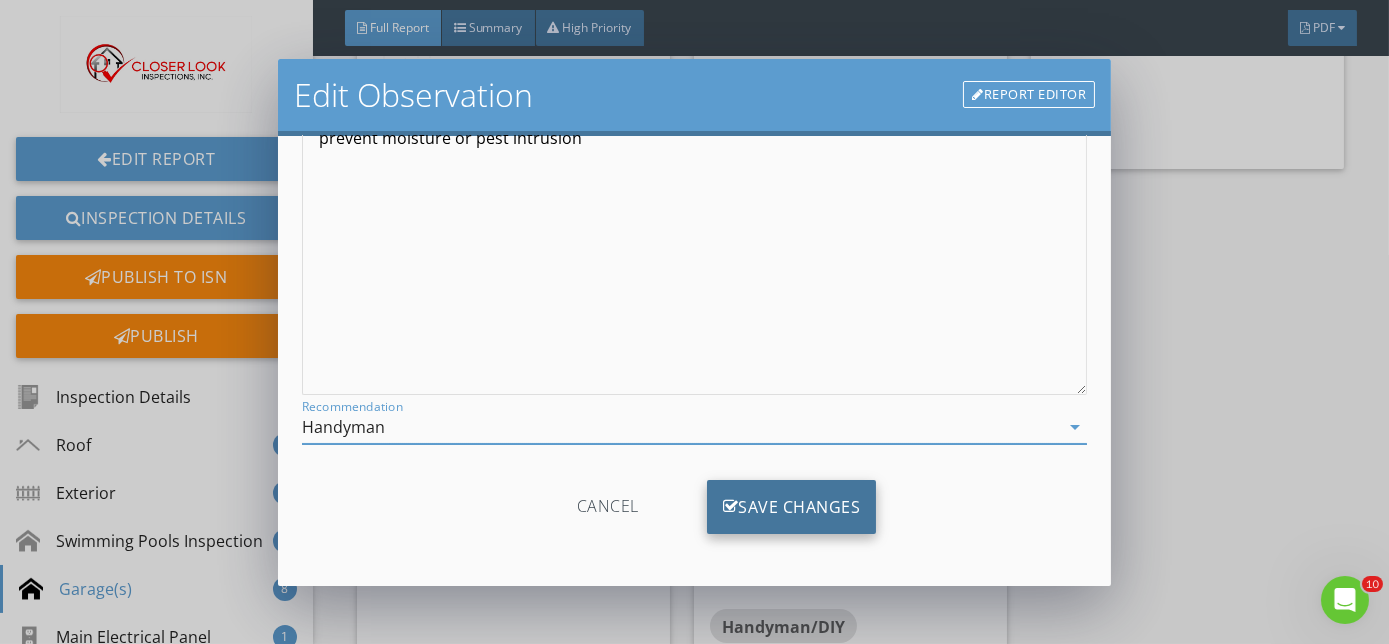 click on "Save Changes" at bounding box center [792, 507] 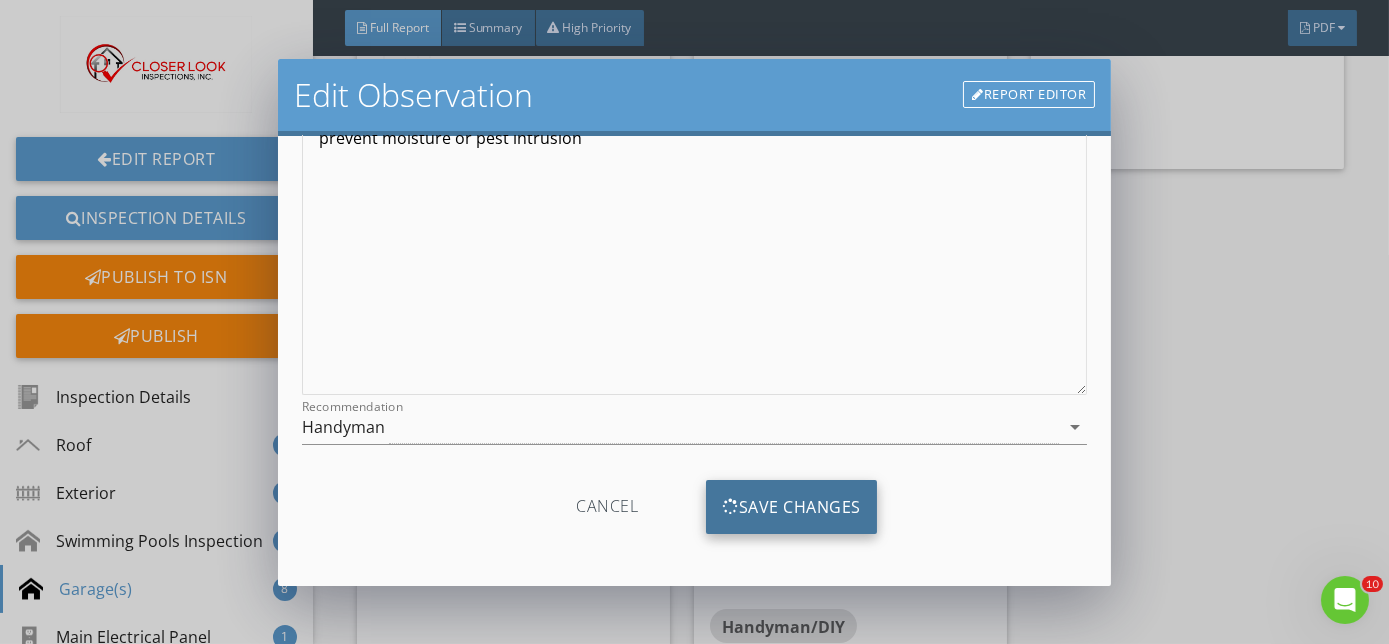 scroll, scrollTop: 29, scrollLeft: 0, axis: vertical 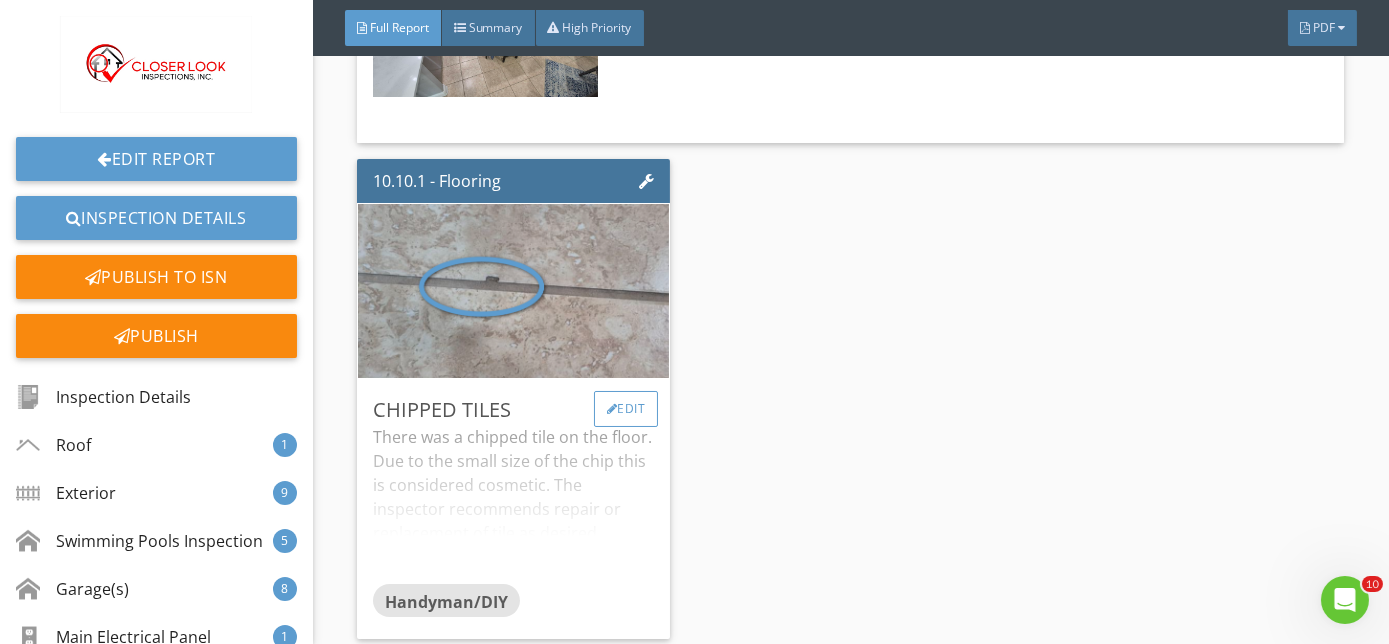 click on "Edit" at bounding box center (626, 409) 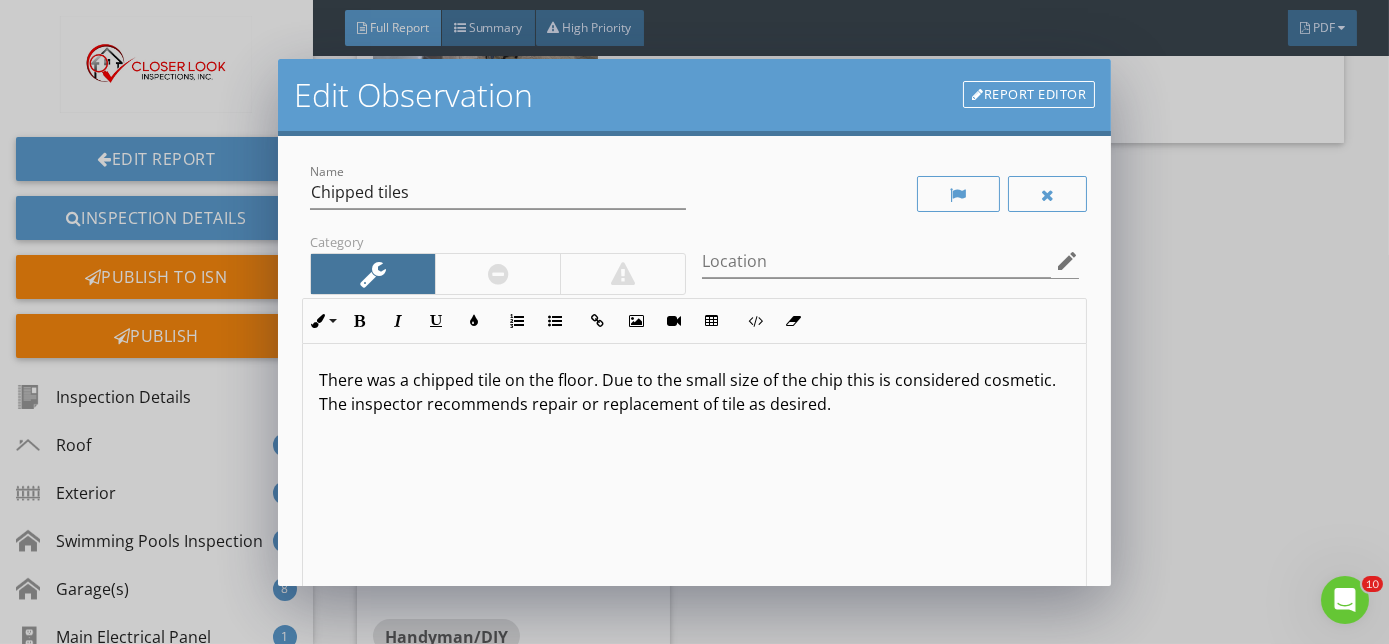 click at bounding box center [497, 274] 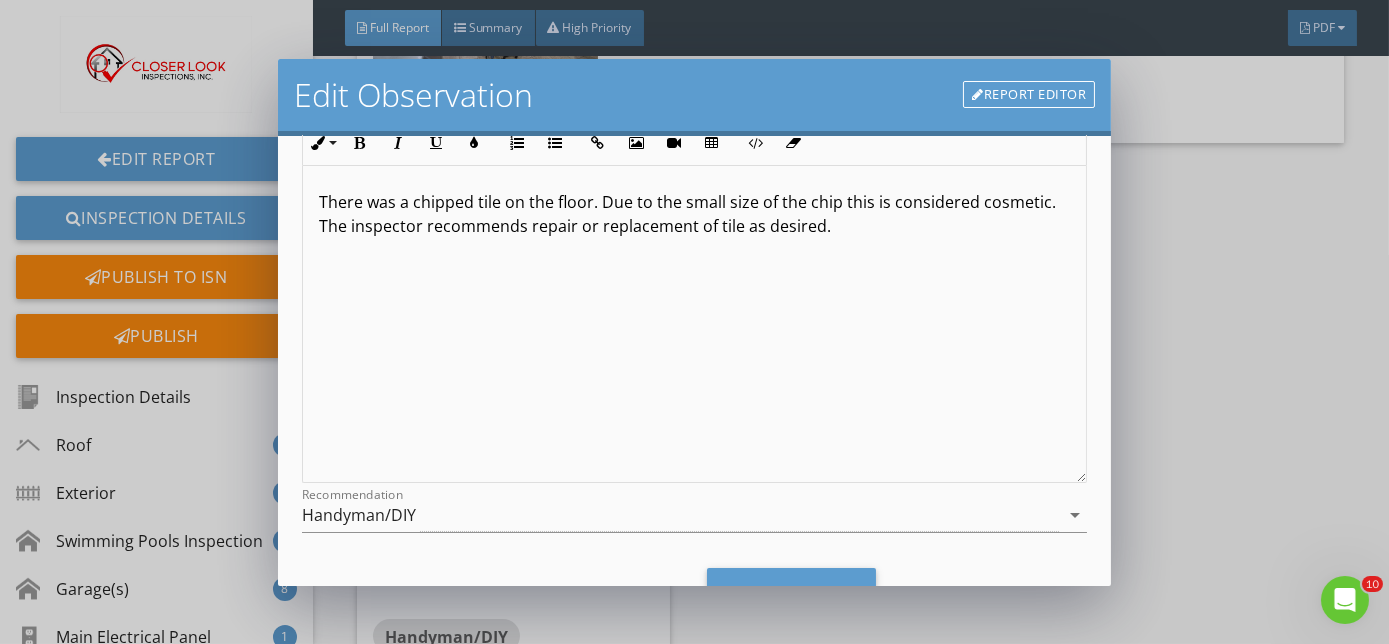 scroll, scrollTop: 202, scrollLeft: 0, axis: vertical 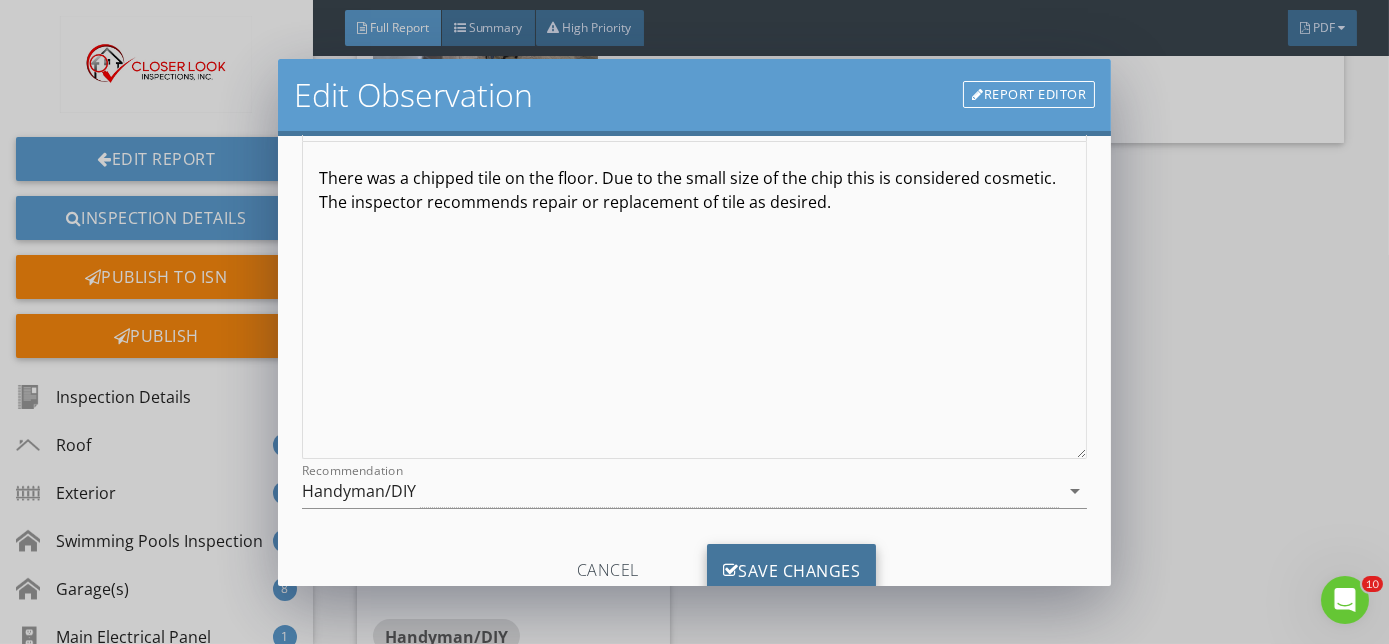 click on "Save Changes" at bounding box center (792, 571) 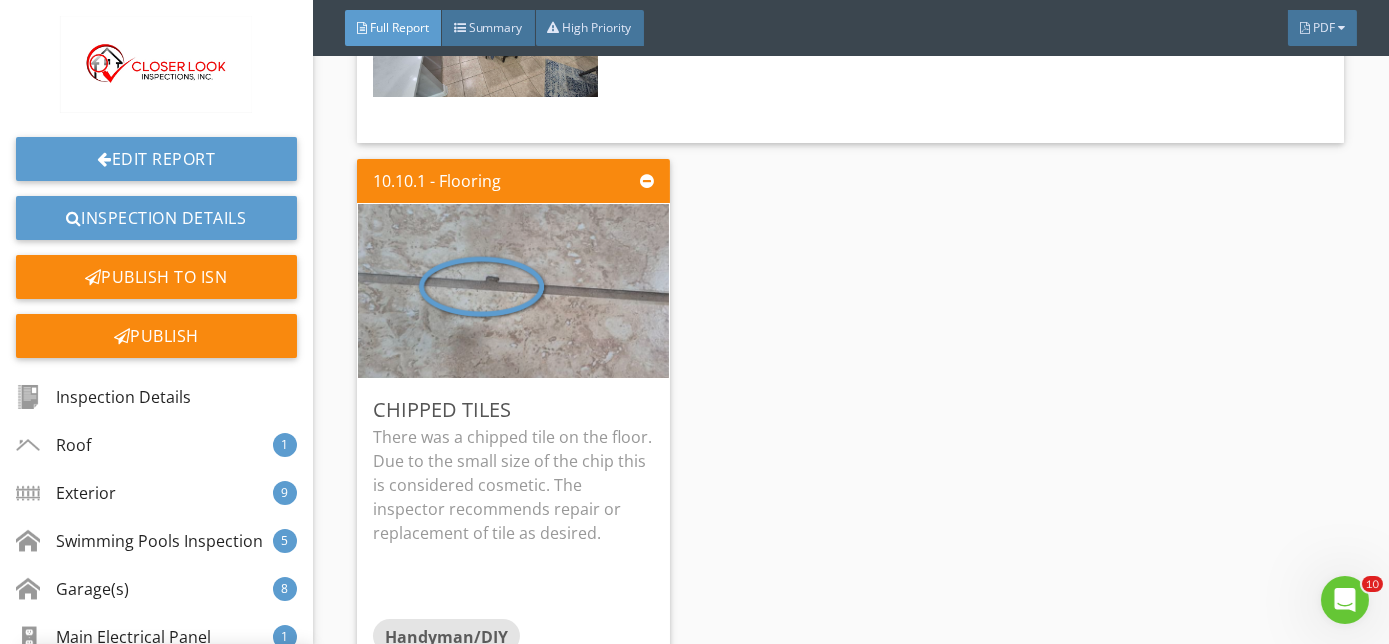 scroll, scrollTop: 29, scrollLeft: 0, axis: vertical 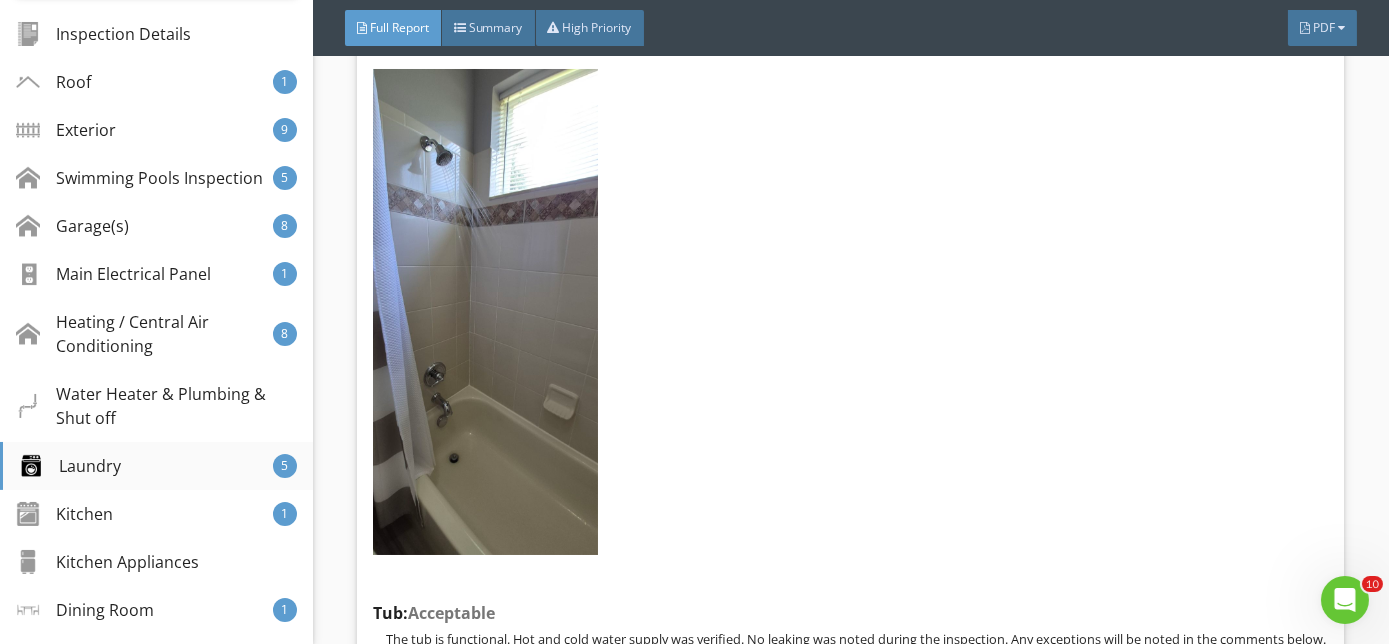 click on "Laundry" at bounding box center (70, 466) 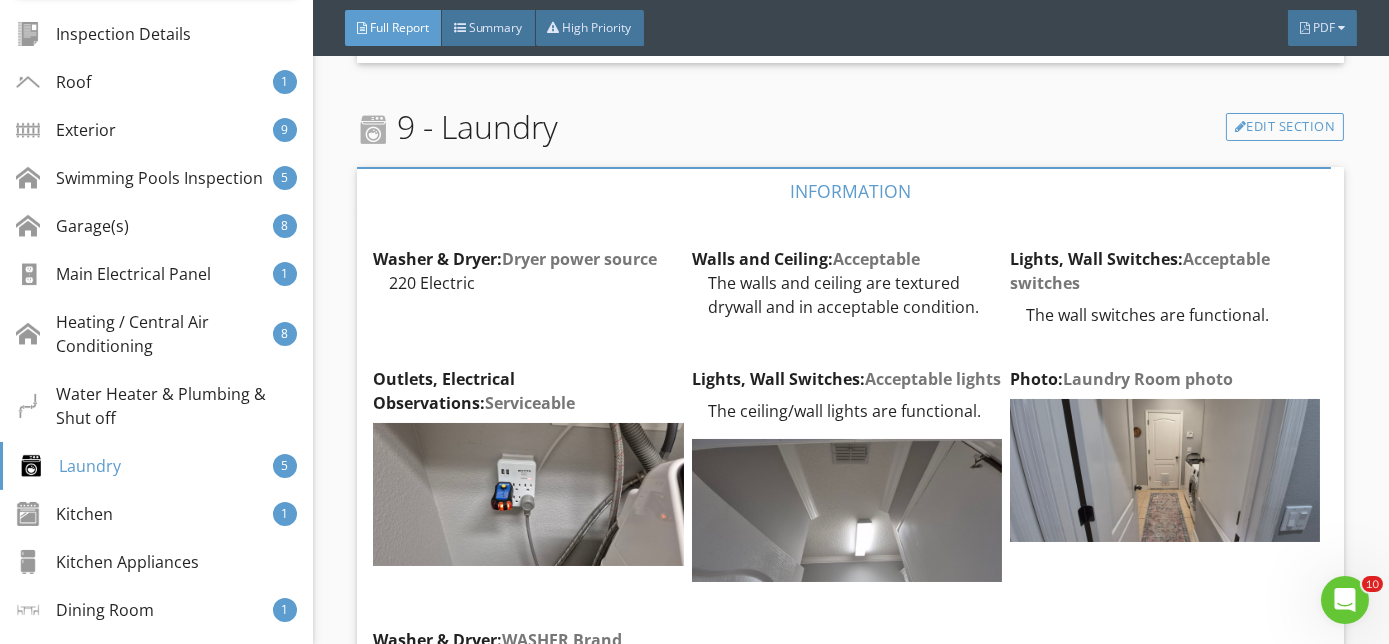 scroll, scrollTop: 29259, scrollLeft: 0, axis: vertical 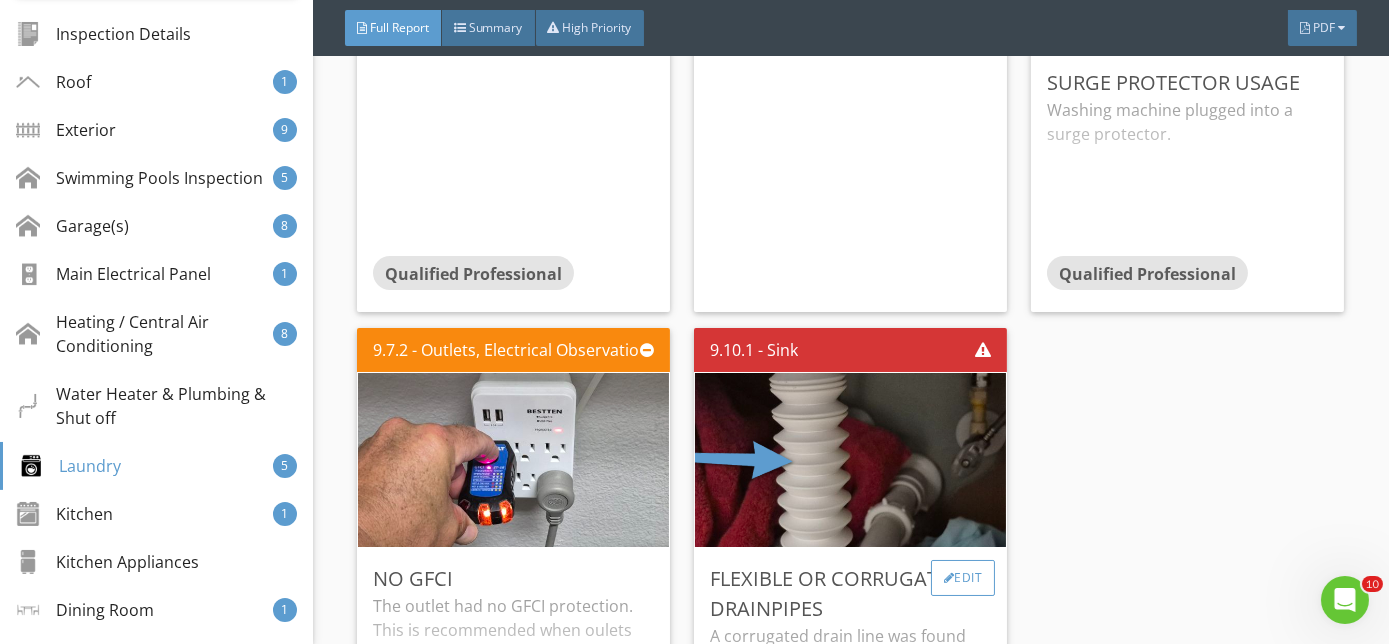 click on "Edit" at bounding box center [963, 578] 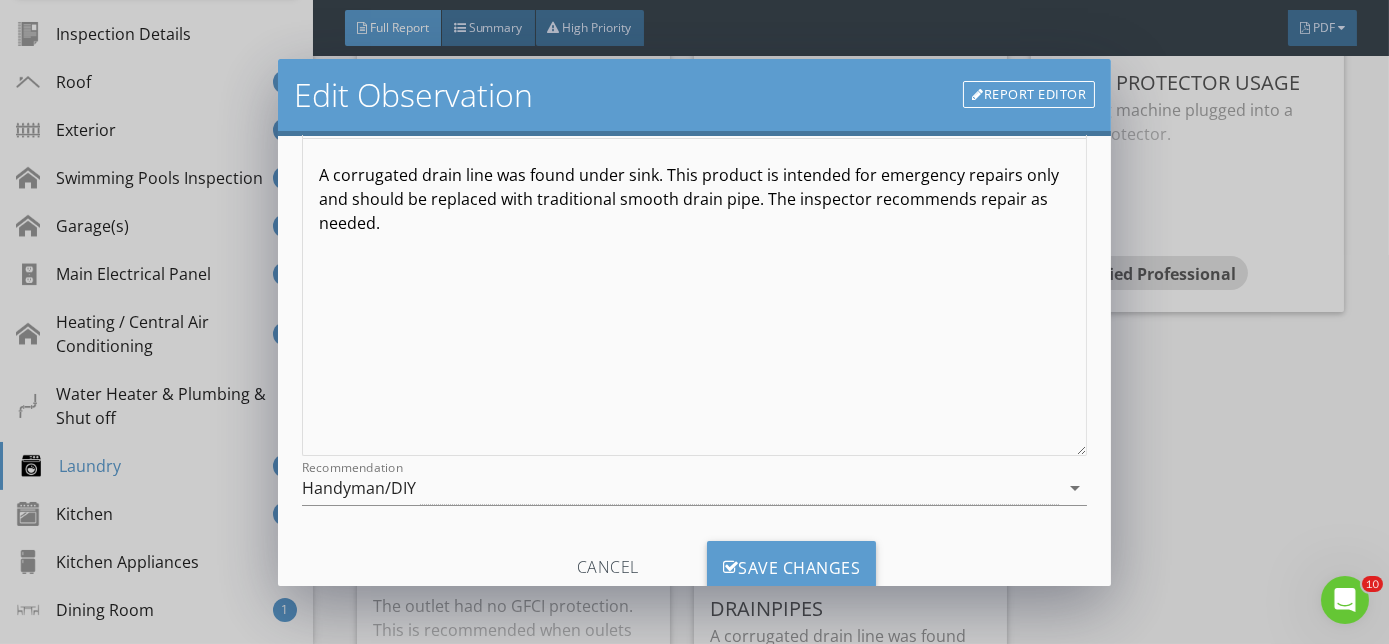 scroll, scrollTop: 266, scrollLeft: 0, axis: vertical 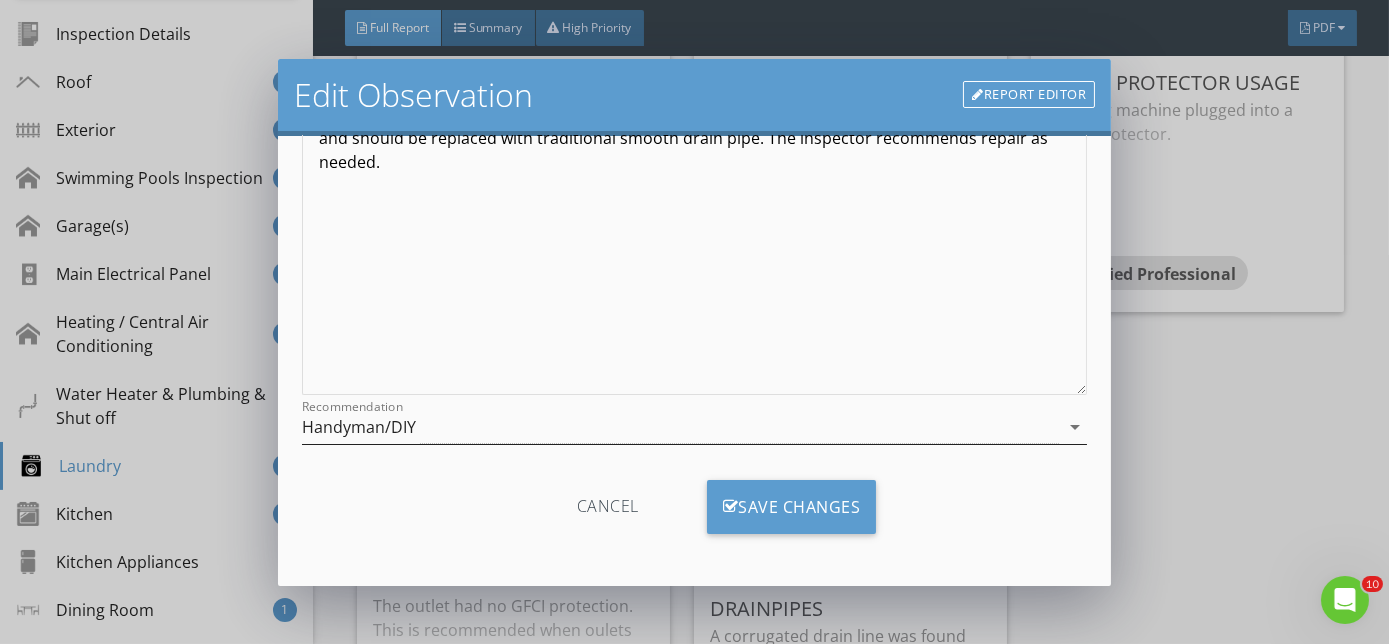 click on "arrow_drop_down" at bounding box center [1075, 427] 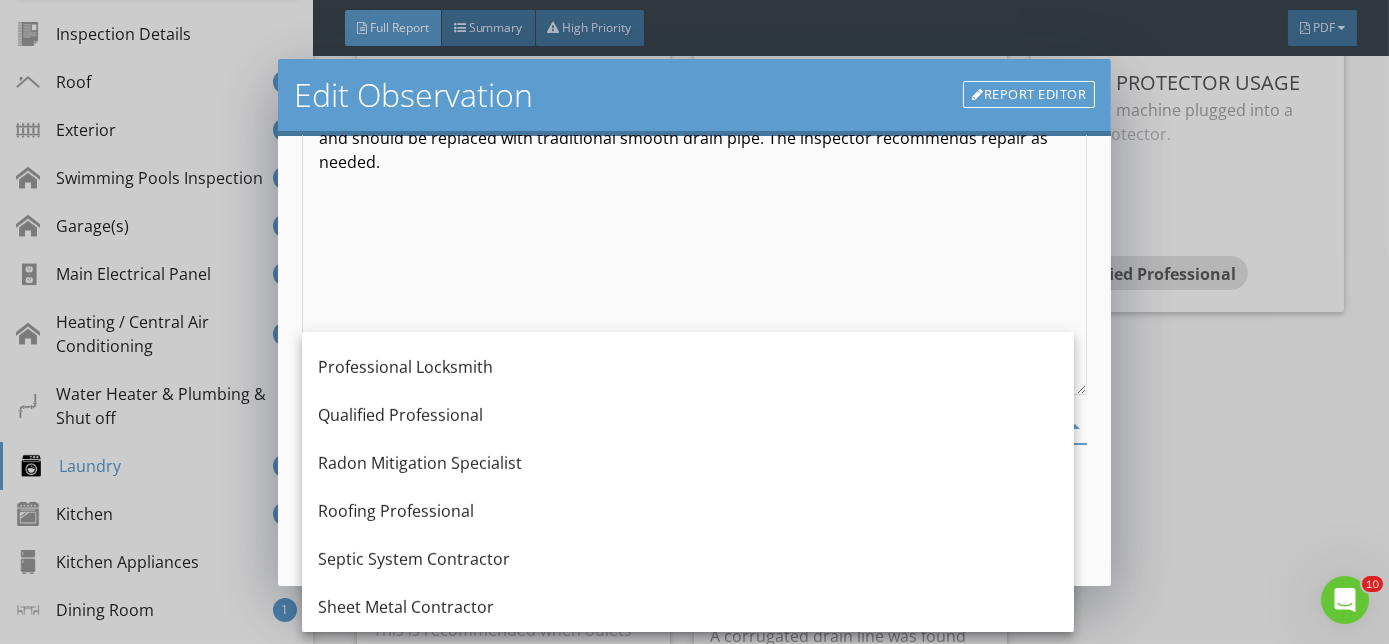scroll, scrollTop: 2326, scrollLeft: 0, axis: vertical 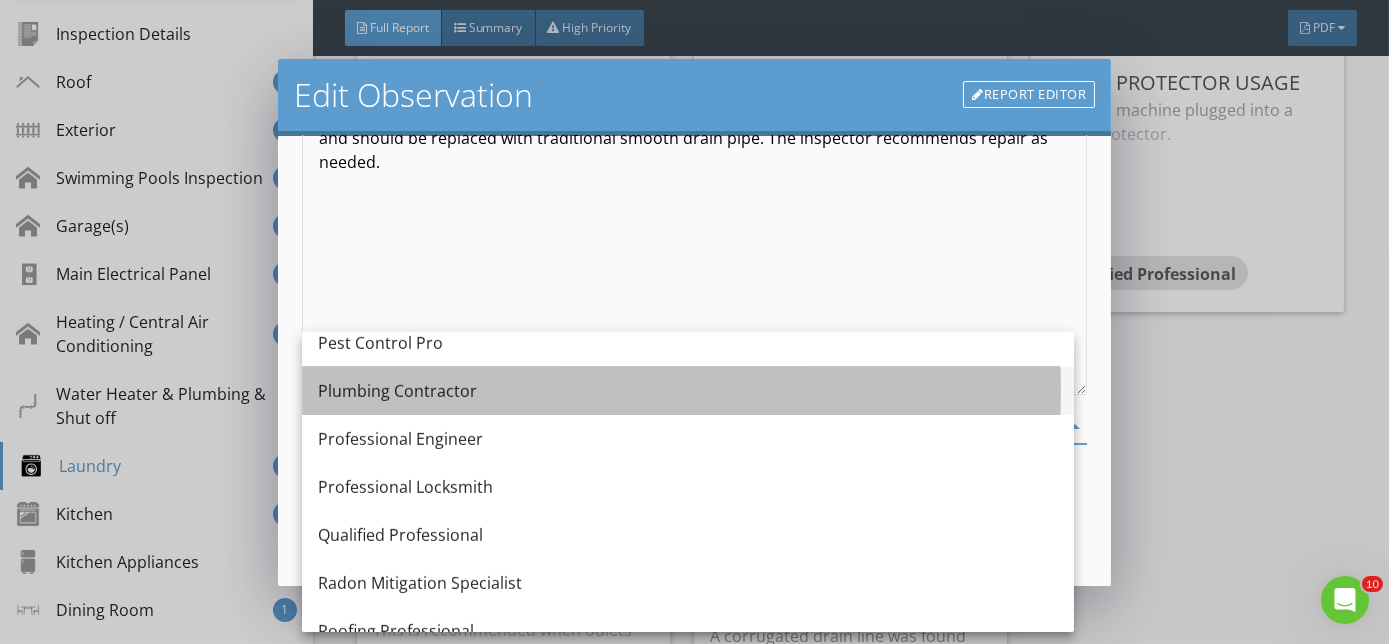 click on "Plumbing Contractor" at bounding box center (688, 391) 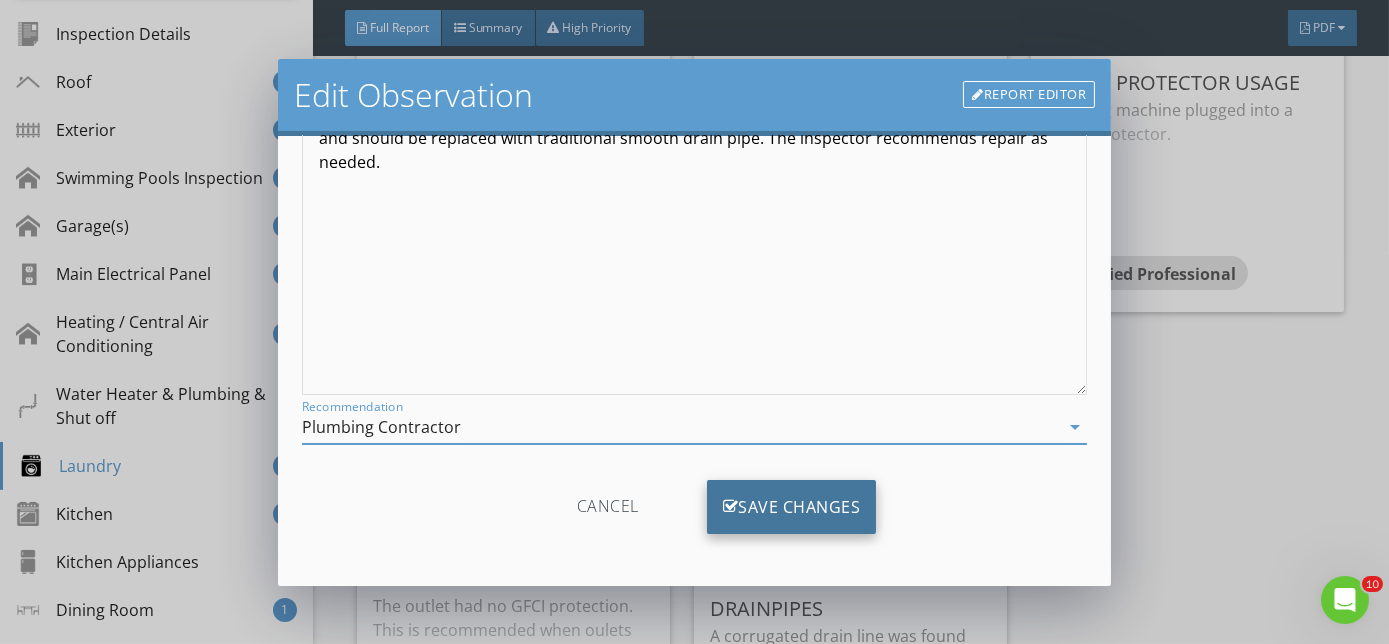 click on "Save Changes" at bounding box center (792, 507) 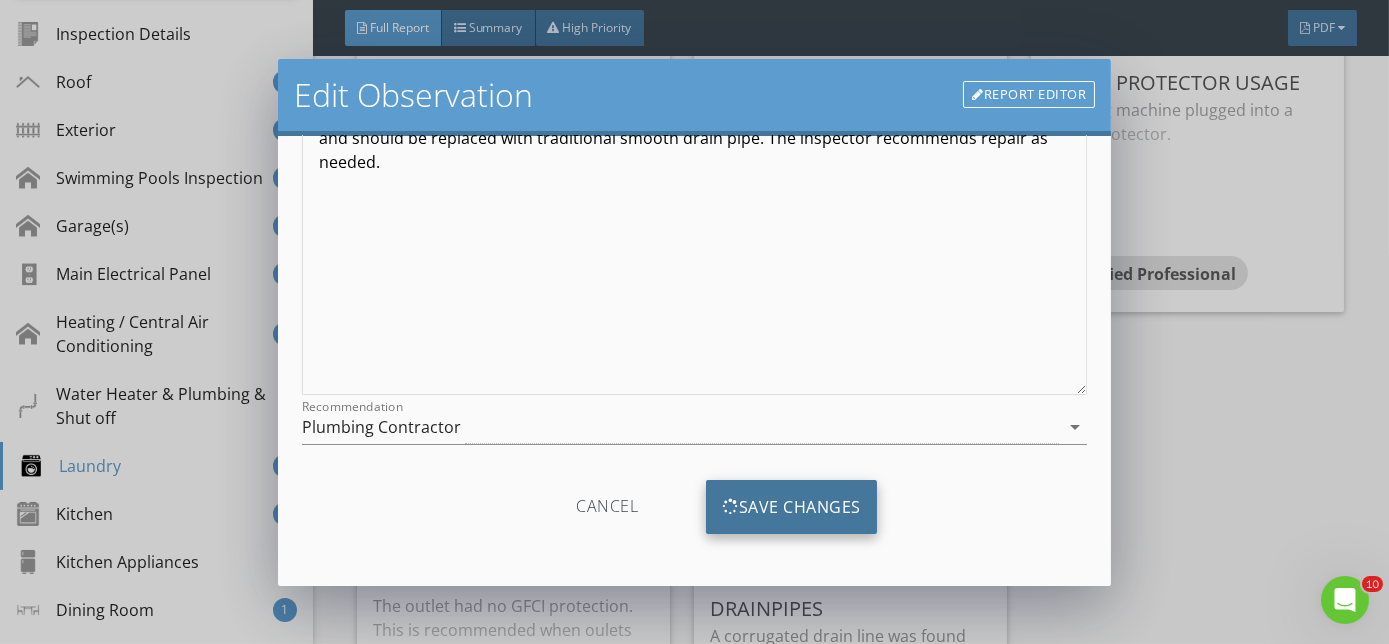 scroll, scrollTop: 29, scrollLeft: 0, axis: vertical 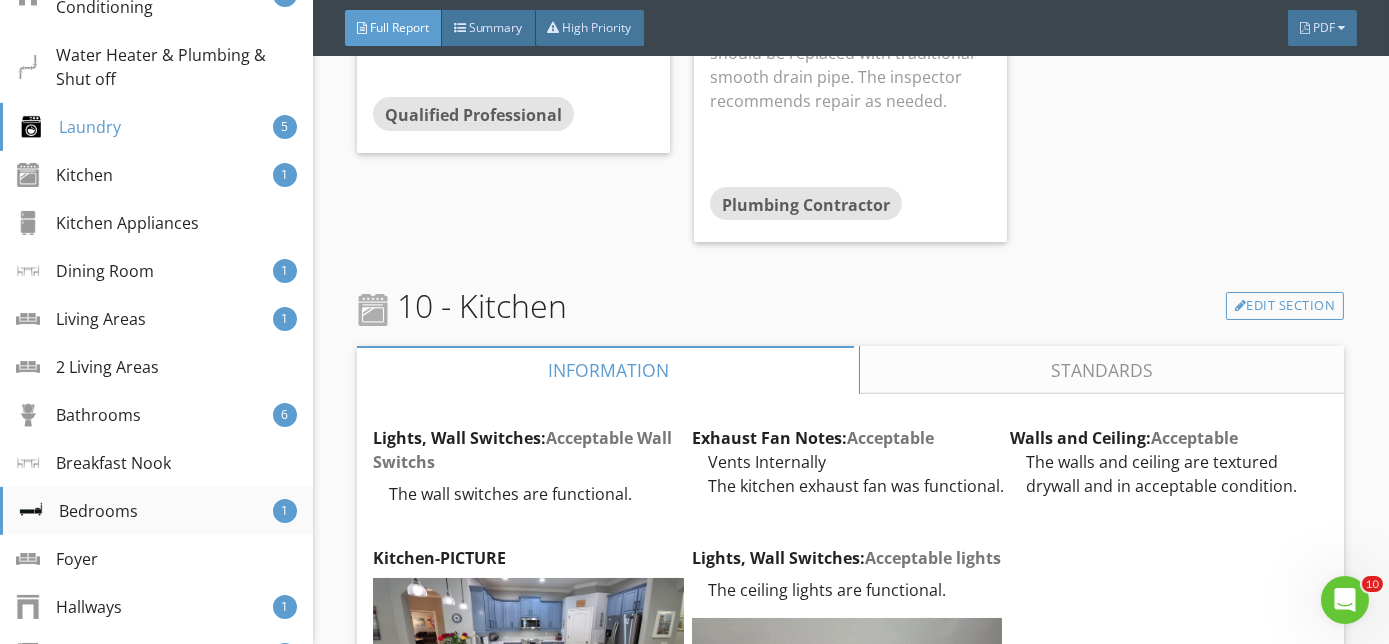 click on "Bedrooms" at bounding box center [78, 511] 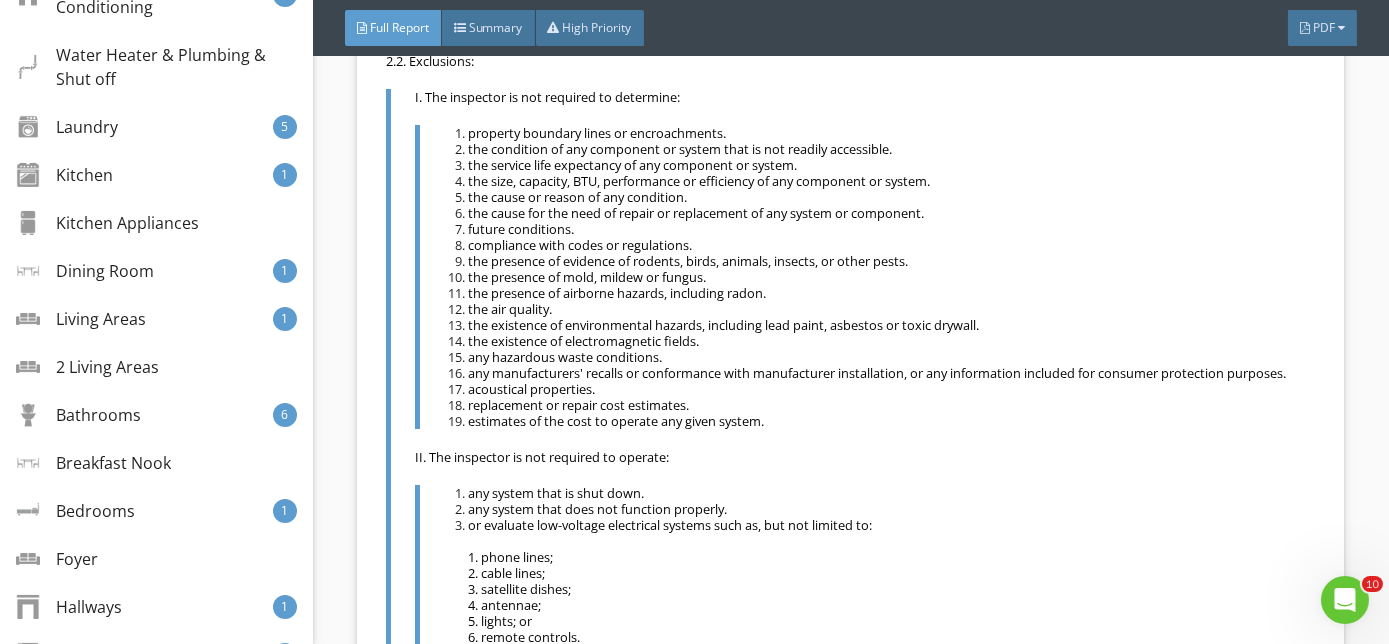 scroll, scrollTop: 69737, scrollLeft: 0, axis: vertical 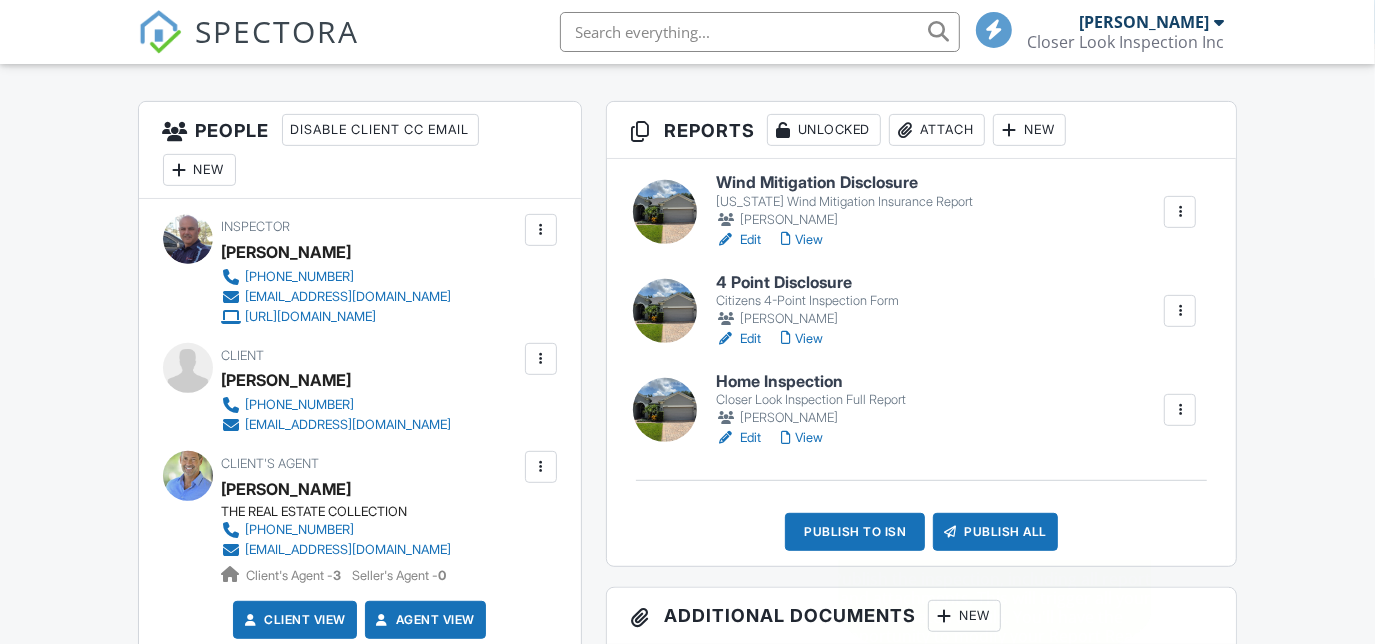 click on "Publish All" at bounding box center (995, 532) 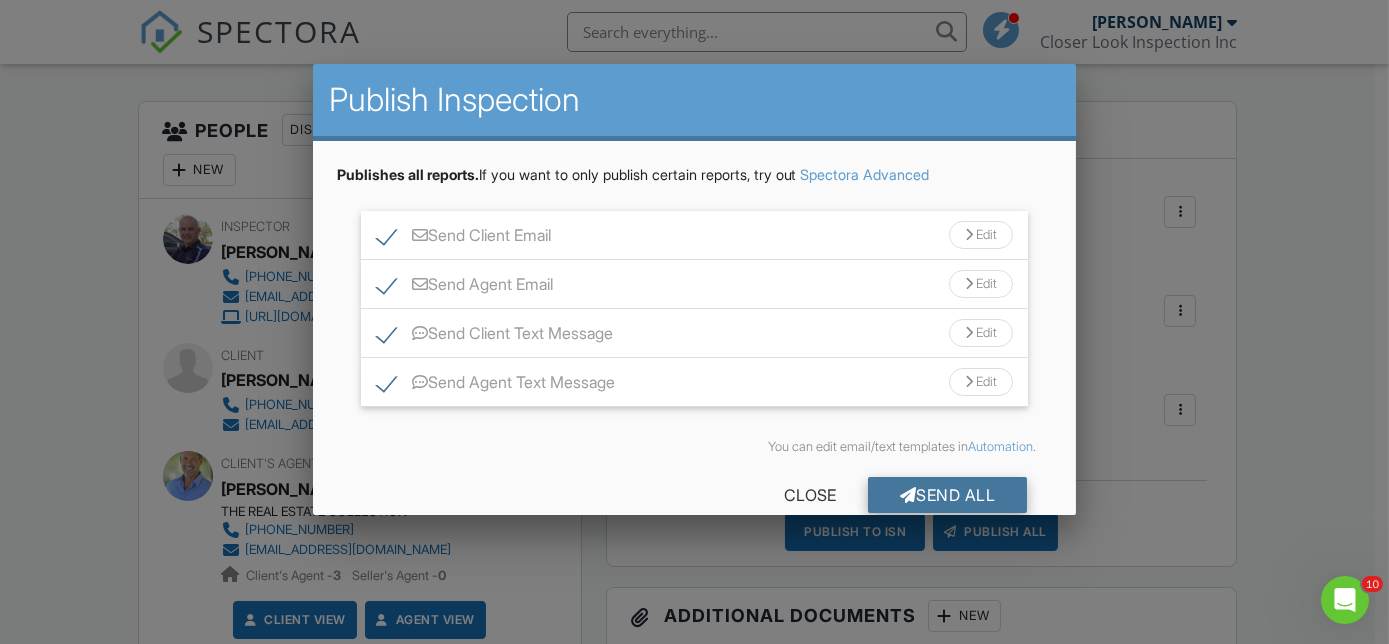 scroll, scrollTop: 0, scrollLeft: 0, axis: both 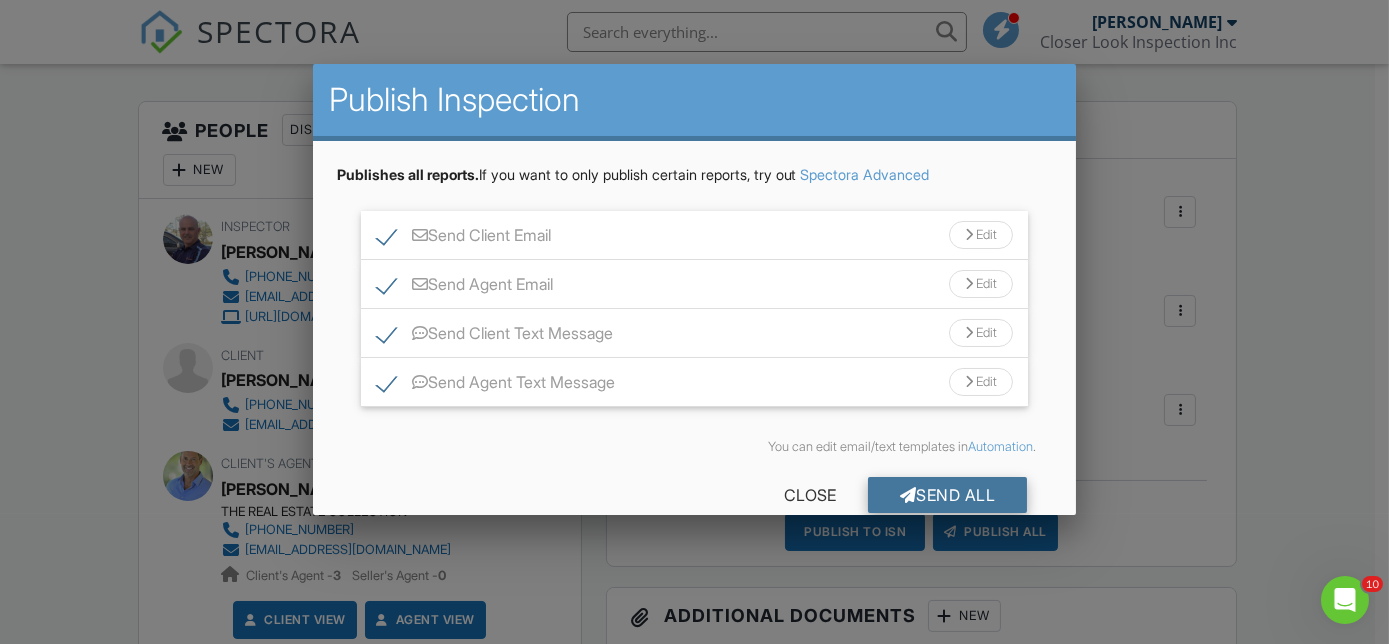 click on "Send All" at bounding box center (948, 495) 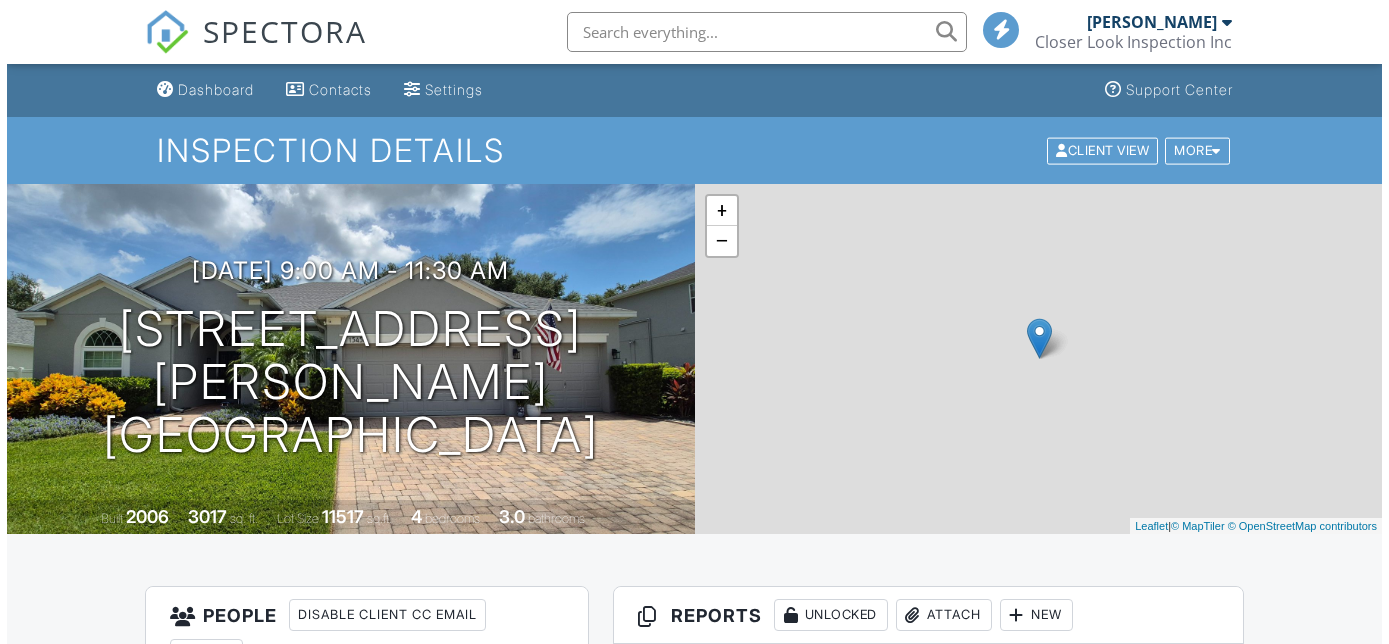 scroll, scrollTop: 485, scrollLeft: 0, axis: vertical 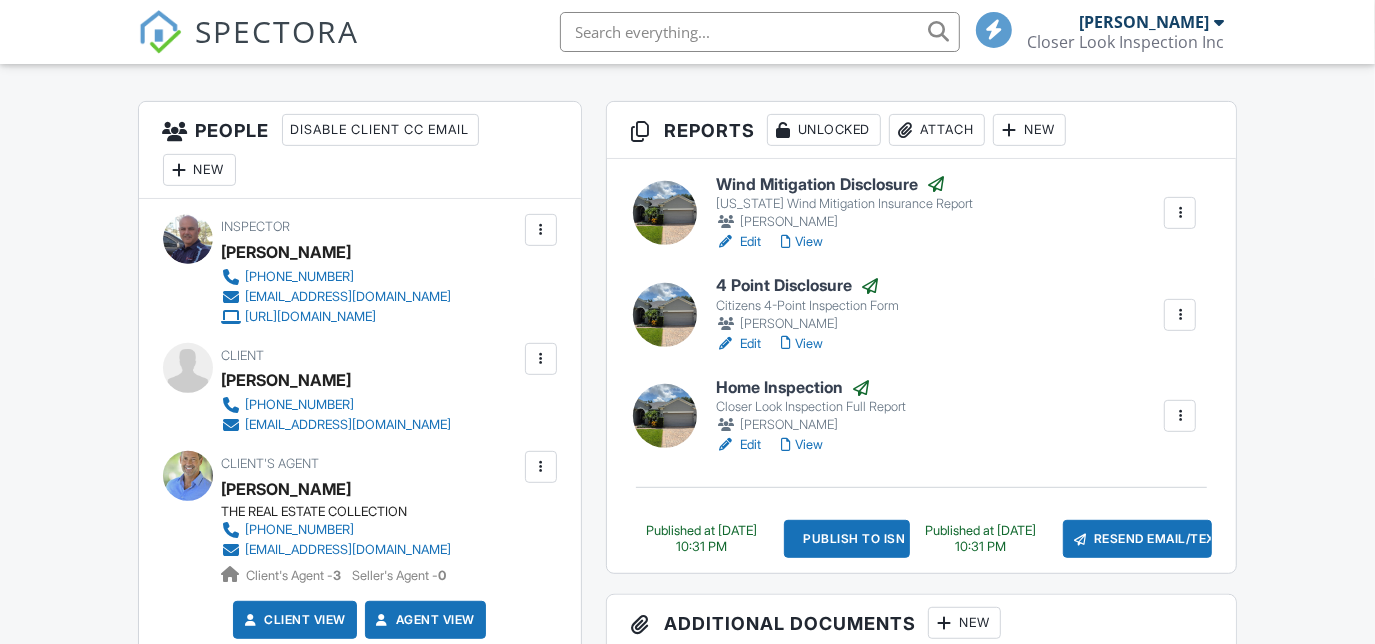 click on "Publish to ISN" at bounding box center (846, 539) 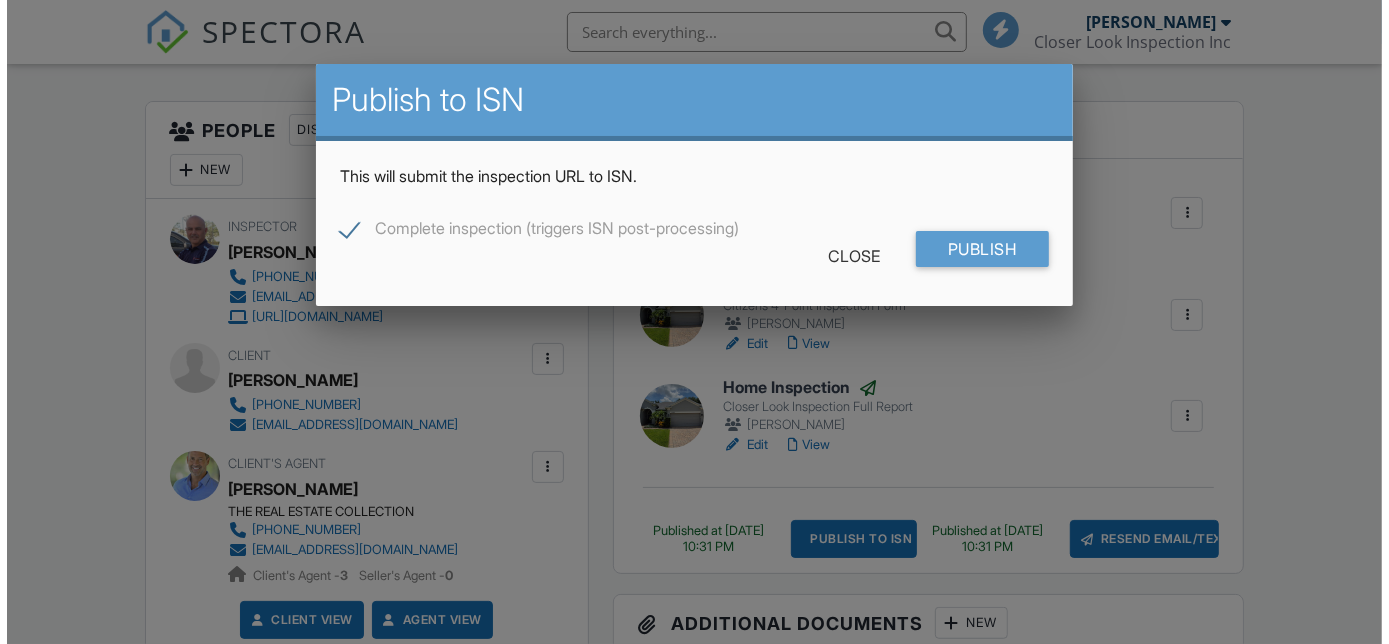 scroll, scrollTop: 485, scrollLeft: 0, axis: vertical 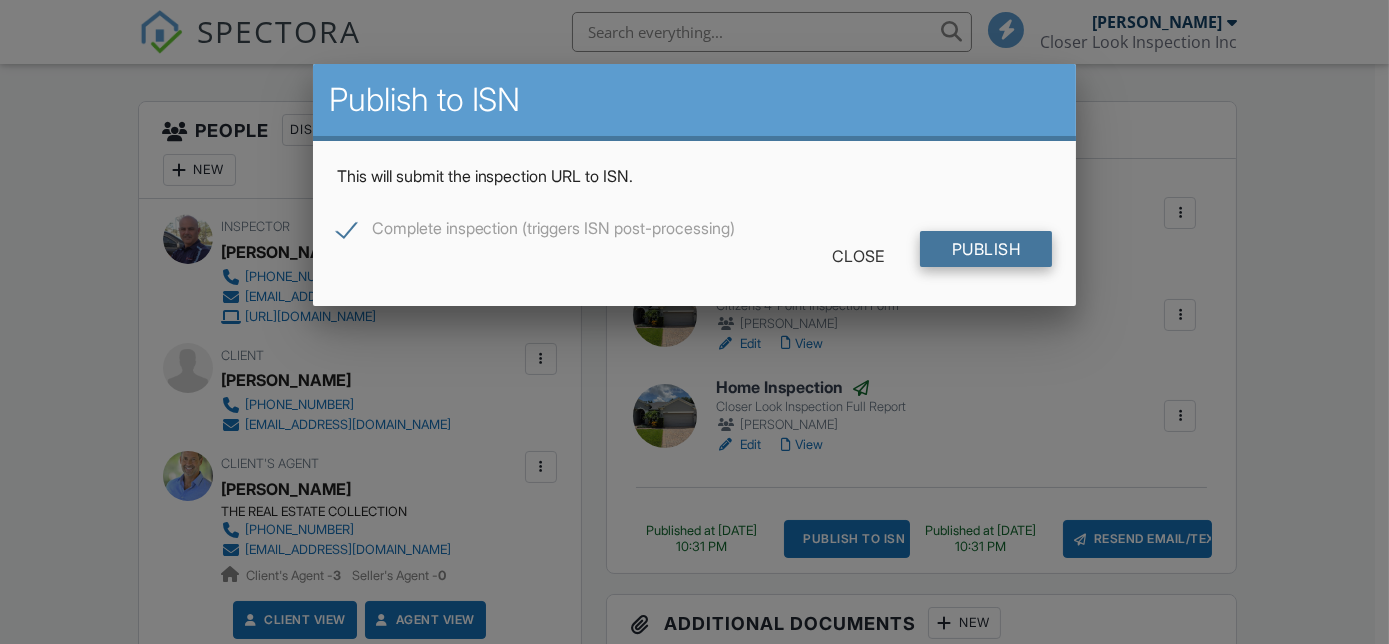 click on "Publish" at bounding box center [986, 249] 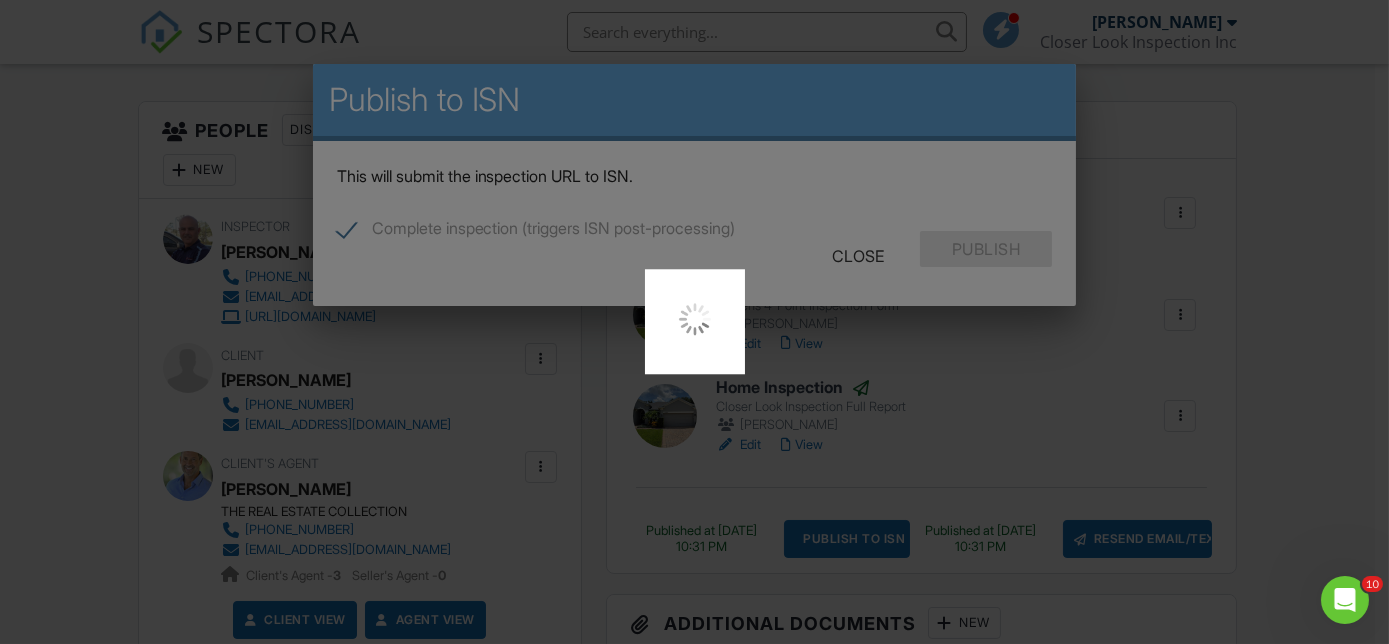 scroll, scrollTop: 0, scrollLeft: 0, axis: both 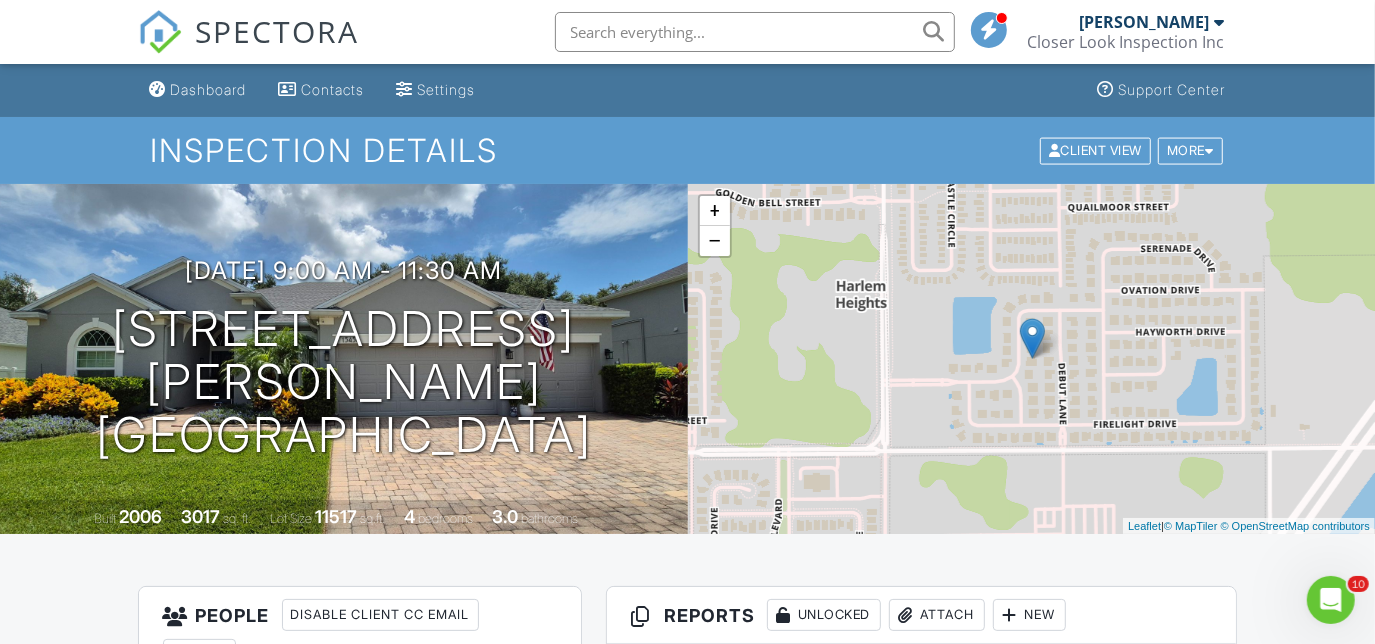 click at bounding box center [160, 32] 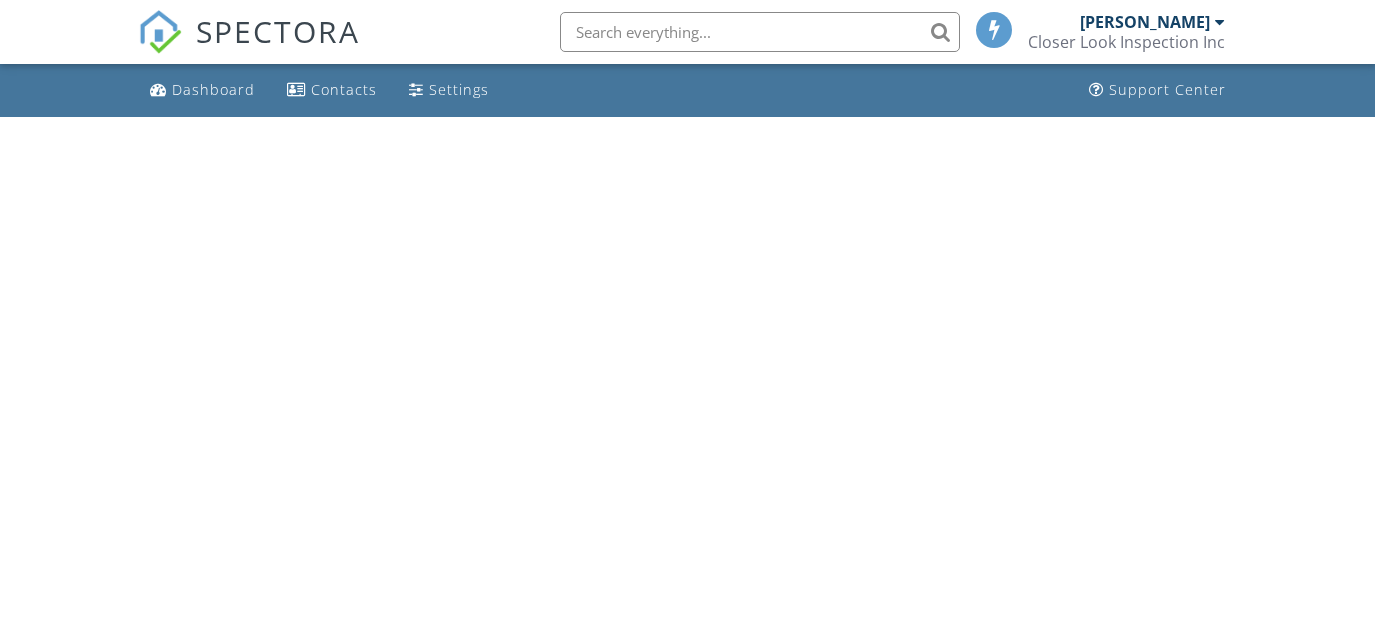 scroll, scrollTop: 0, scrollLeft: 0, axis: both 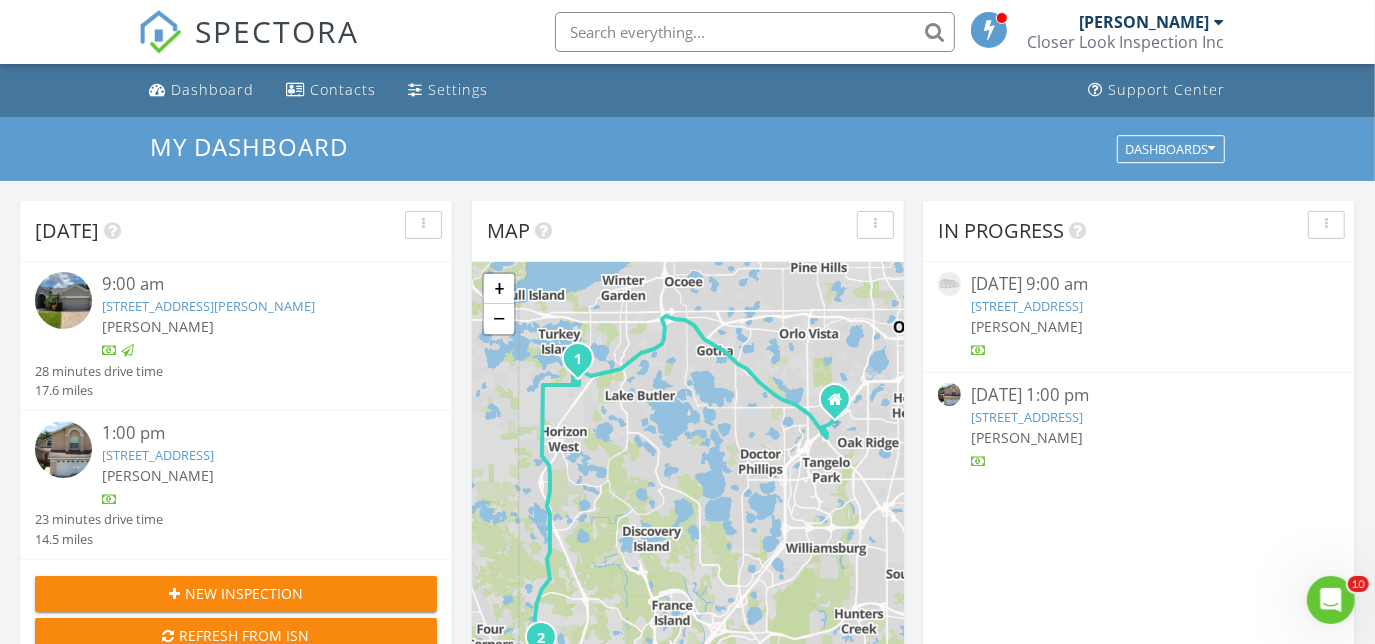 click on "8840 Parliament Ct, Kissimmee, FL 34747" at bounding box center (158, 455) 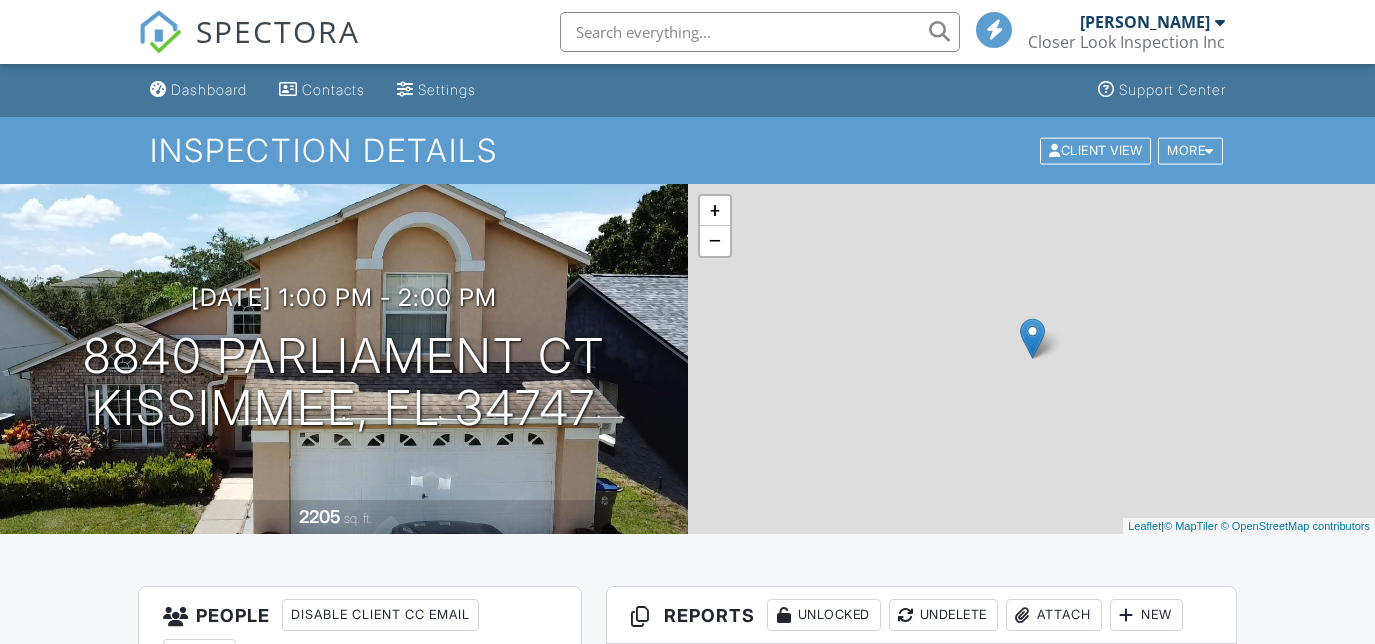 scroll, scrollTop: 0, scrollLeft: 0, axis: both 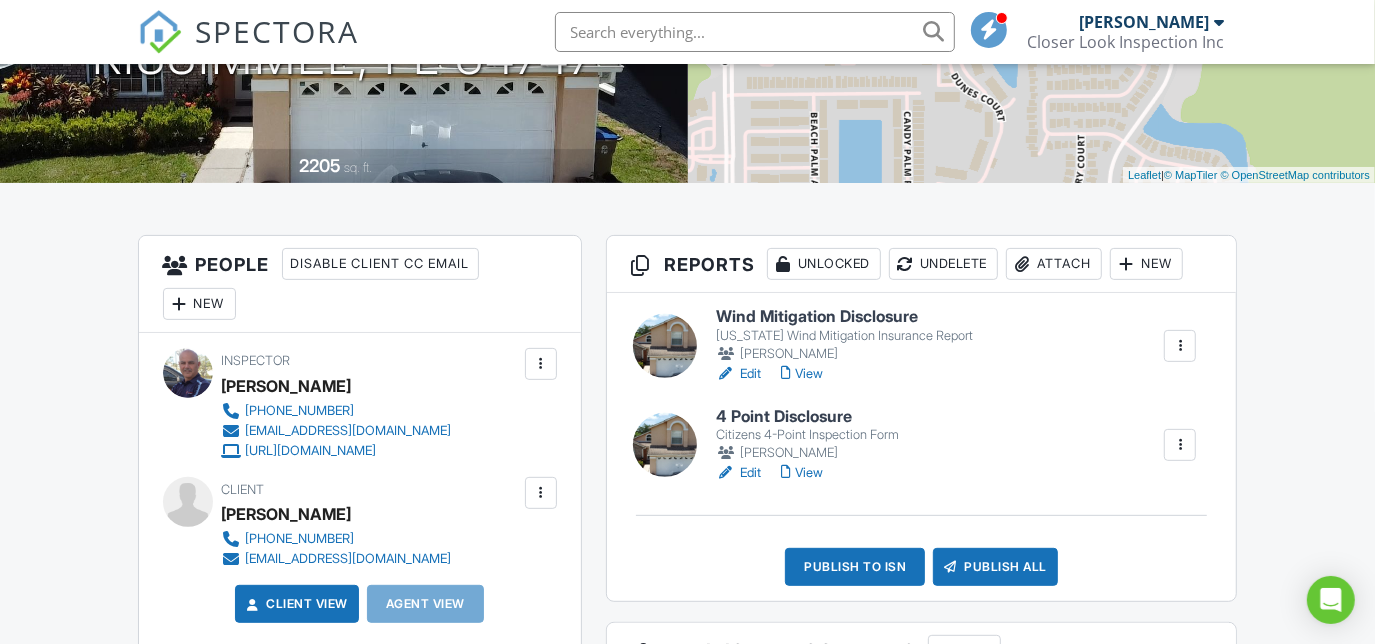 click on "View" at bounding box center (802, 374) 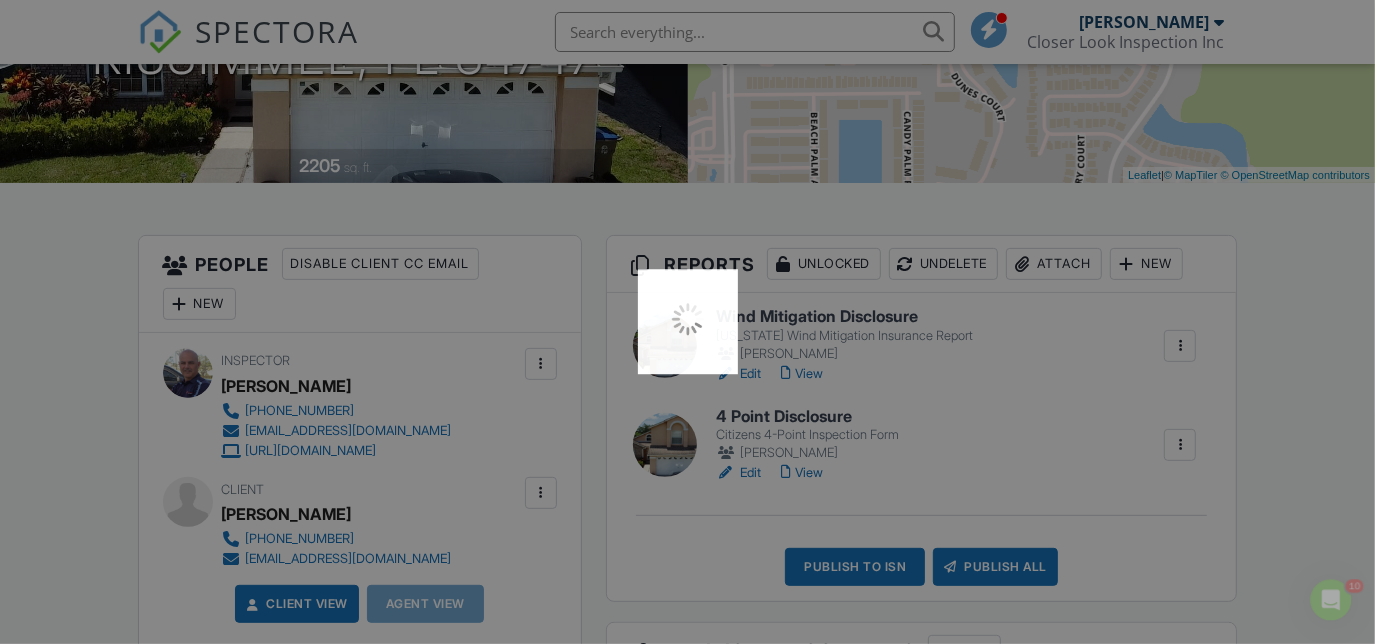 scroll, scrollTop: 0, scrollLeft: 0, axis: both 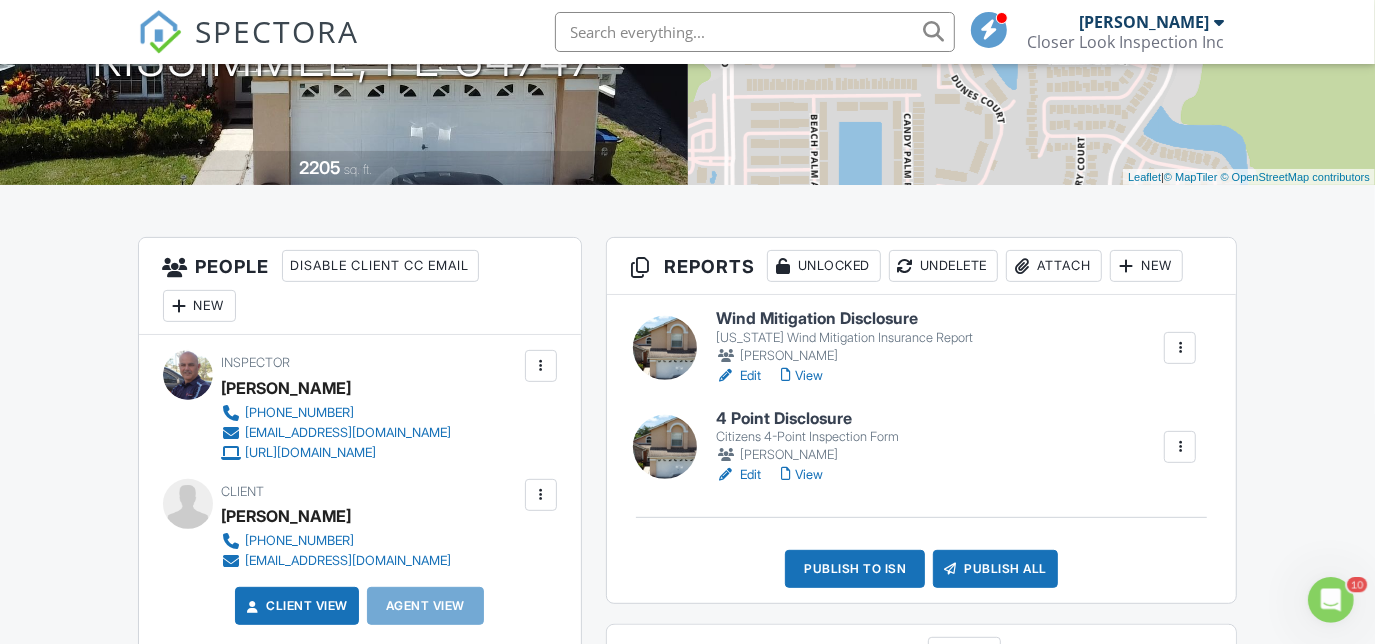click on "View" at bounding box center (802, 376) 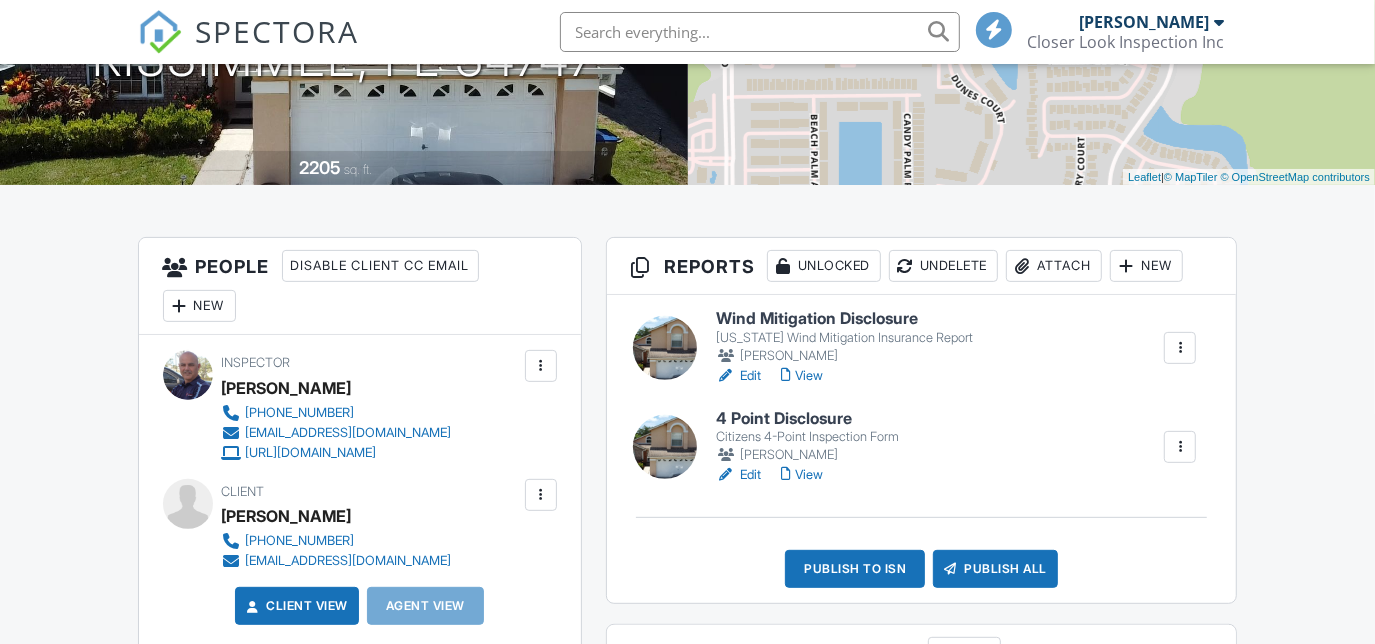 scroll, scrollTop: 349, scrollLeft: 0, axis: vertical 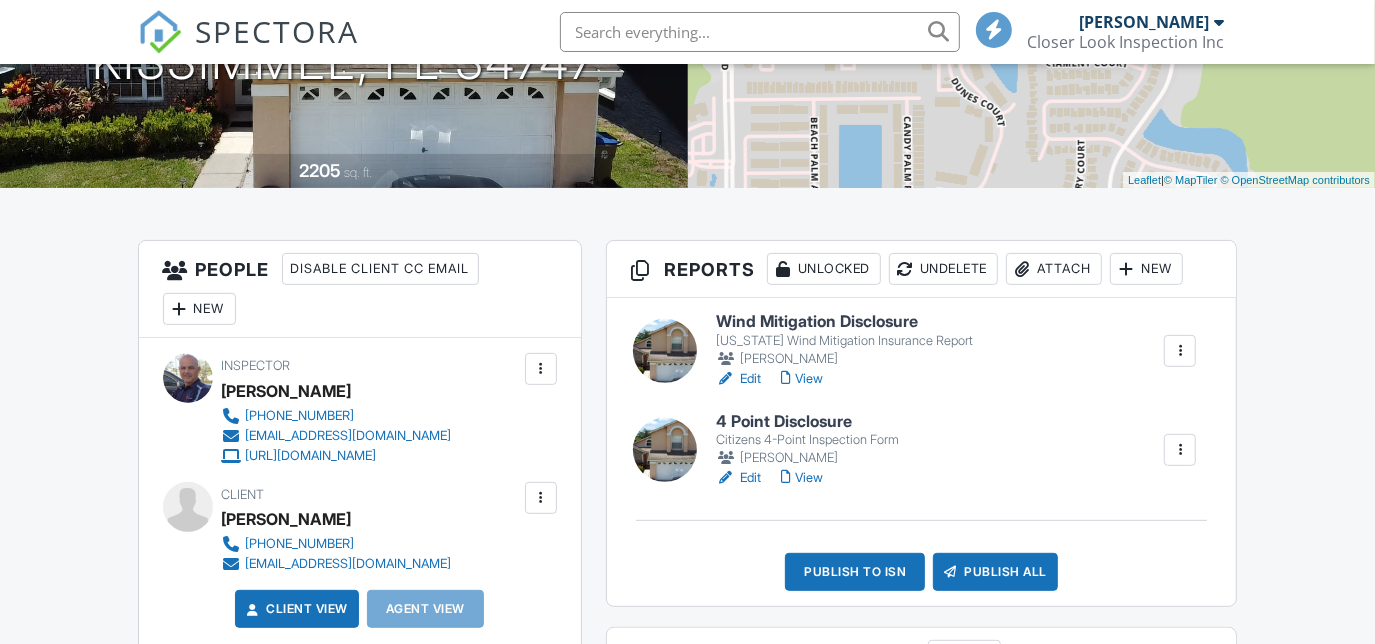 click on "View" at bounding box center [802, 478] 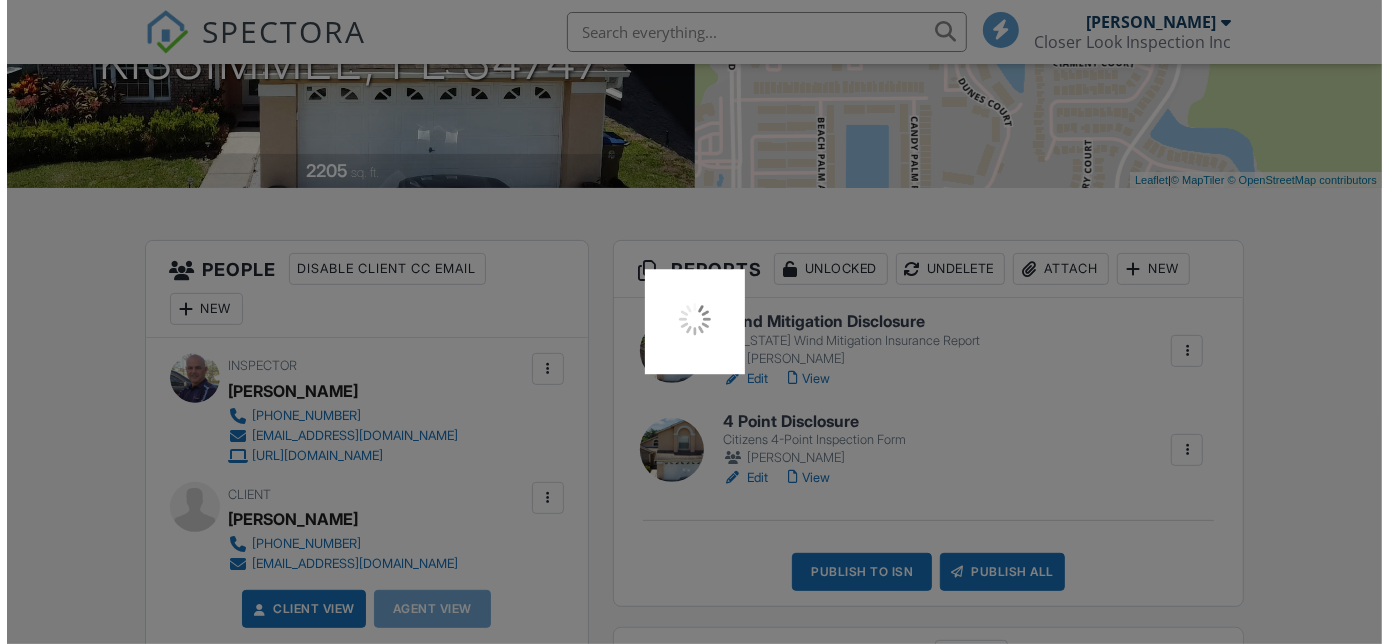 scroll, scrollTop: 349, scrollLeft: 0, axis: vertical 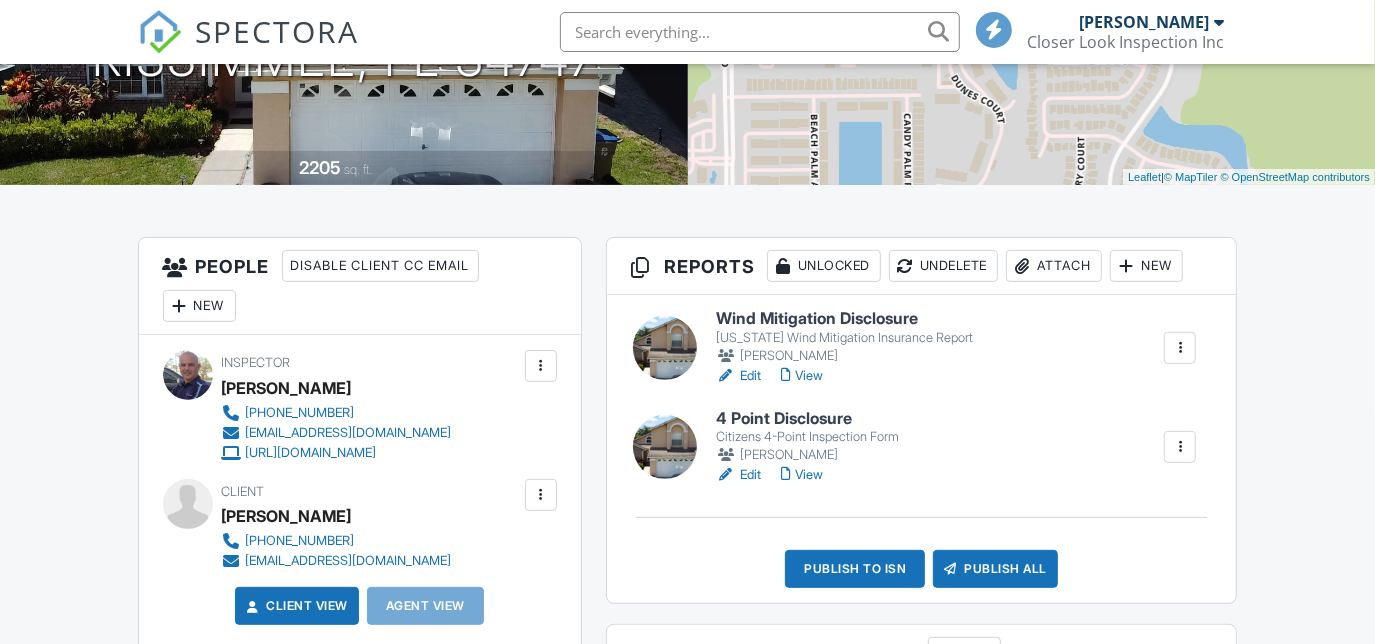 click on "Publish All" at bounding box center (995, 569) 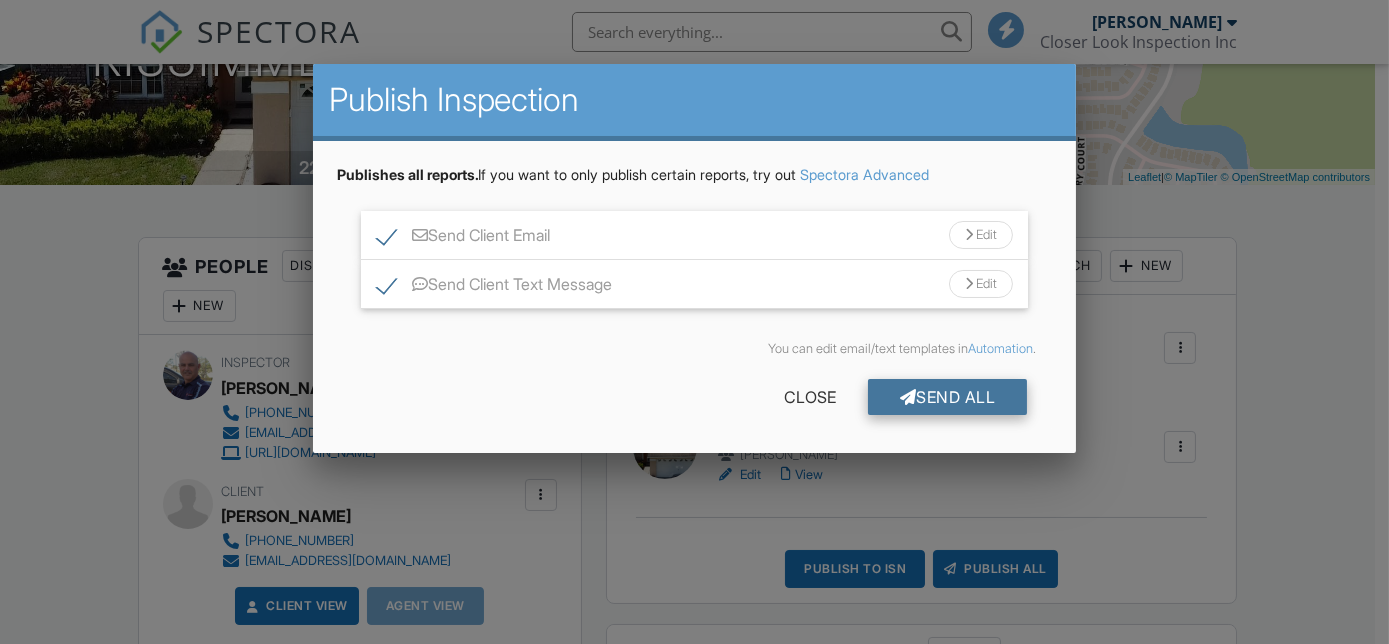 click on "Send All" at bounding box center (948, 397) 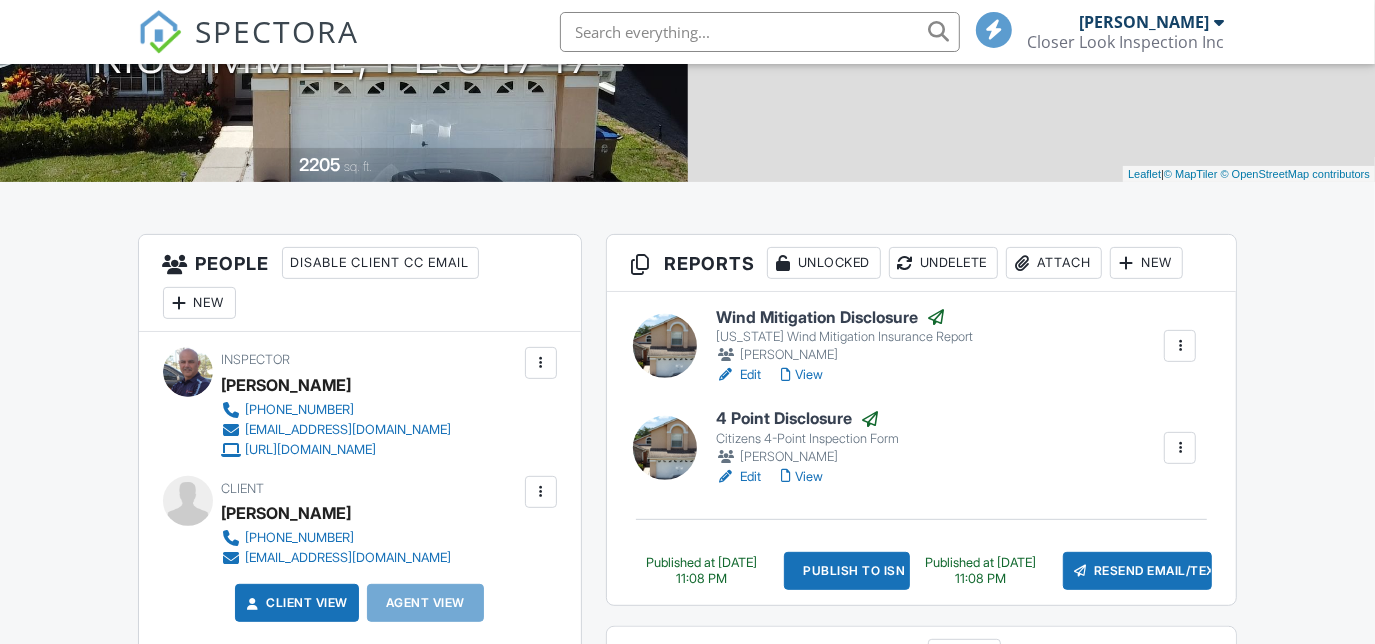 scroll, scrollTop: 352, scrollLeft: 0, axis: vertical 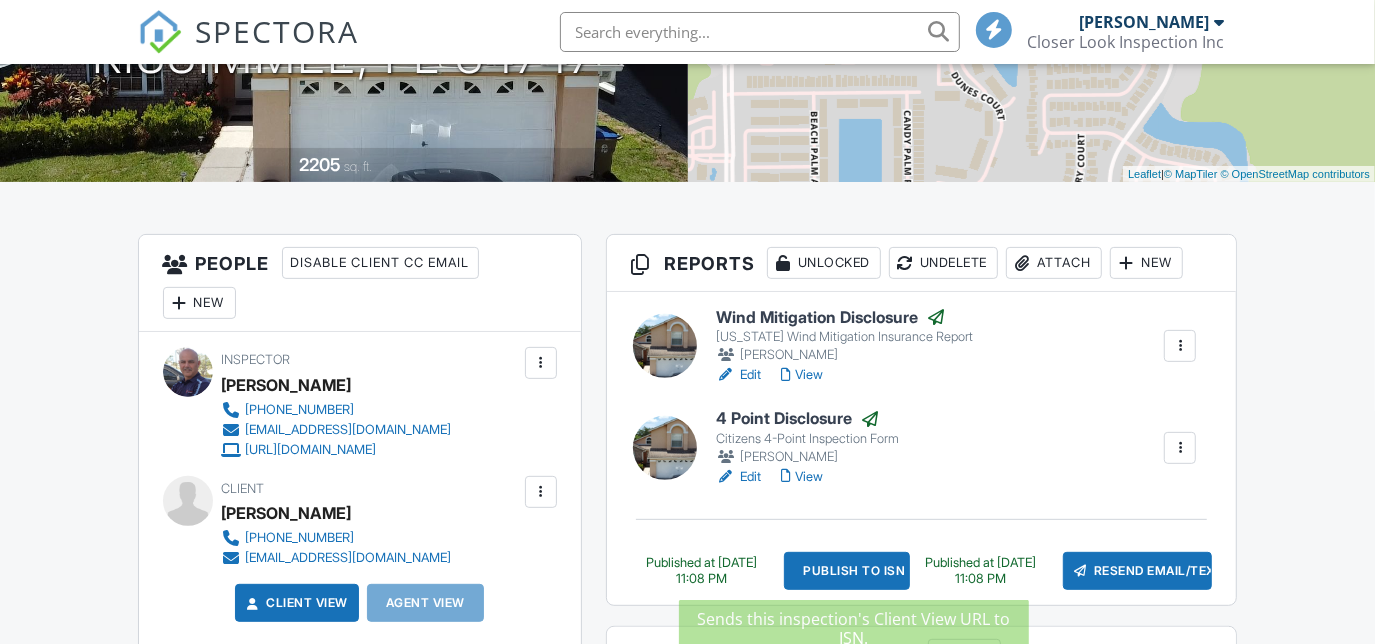 click on "Publish to ISN" at bounding box center [846, 571] 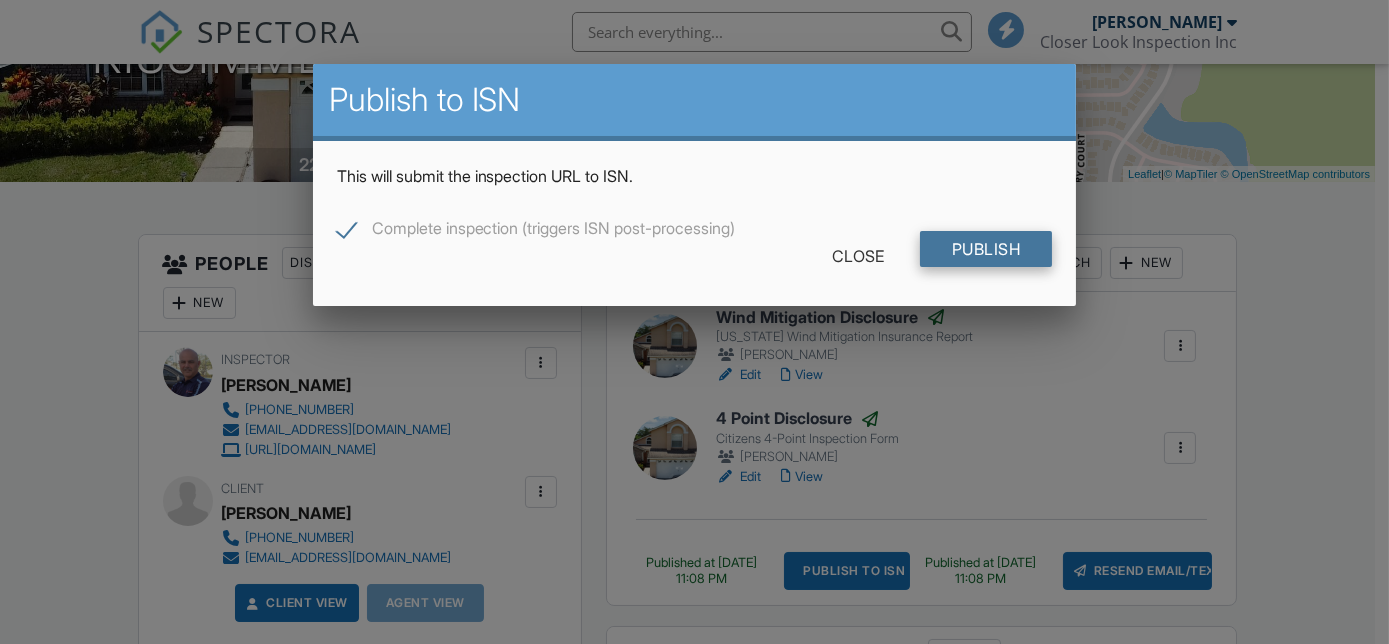 click on "Publish" at bounding box center (986, 249) 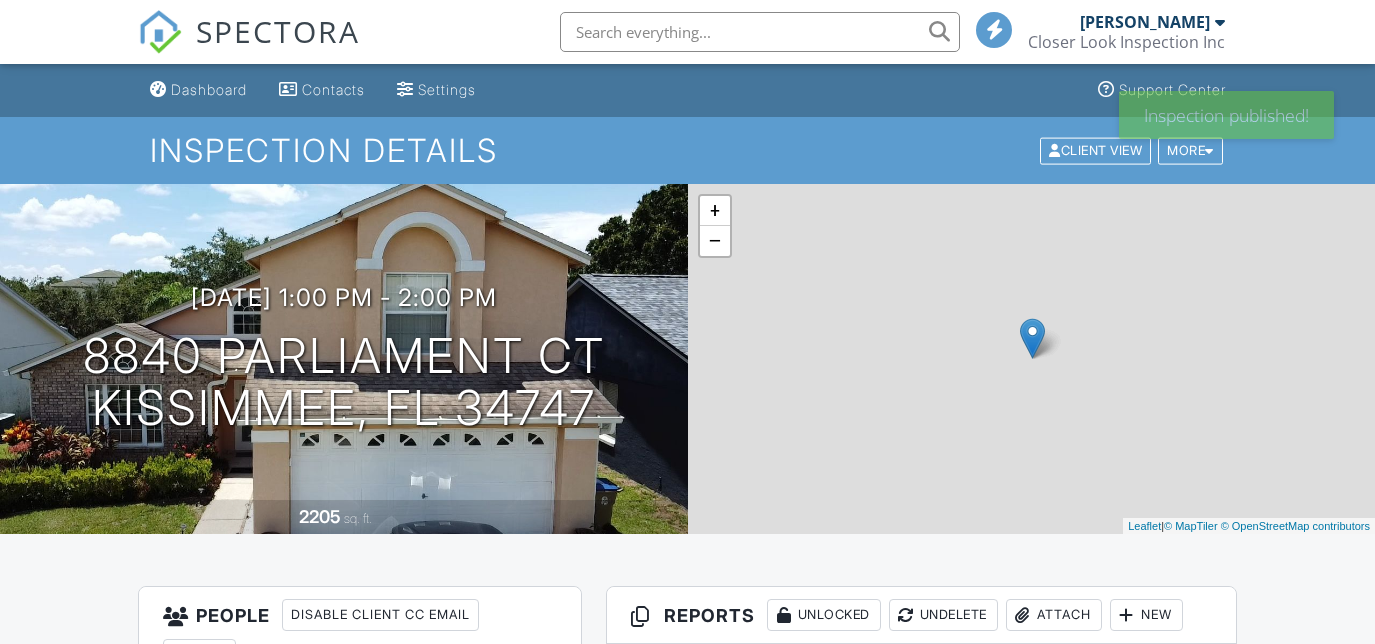 scroll, scrollTop: 0, scrollLeft: 0, axis: both 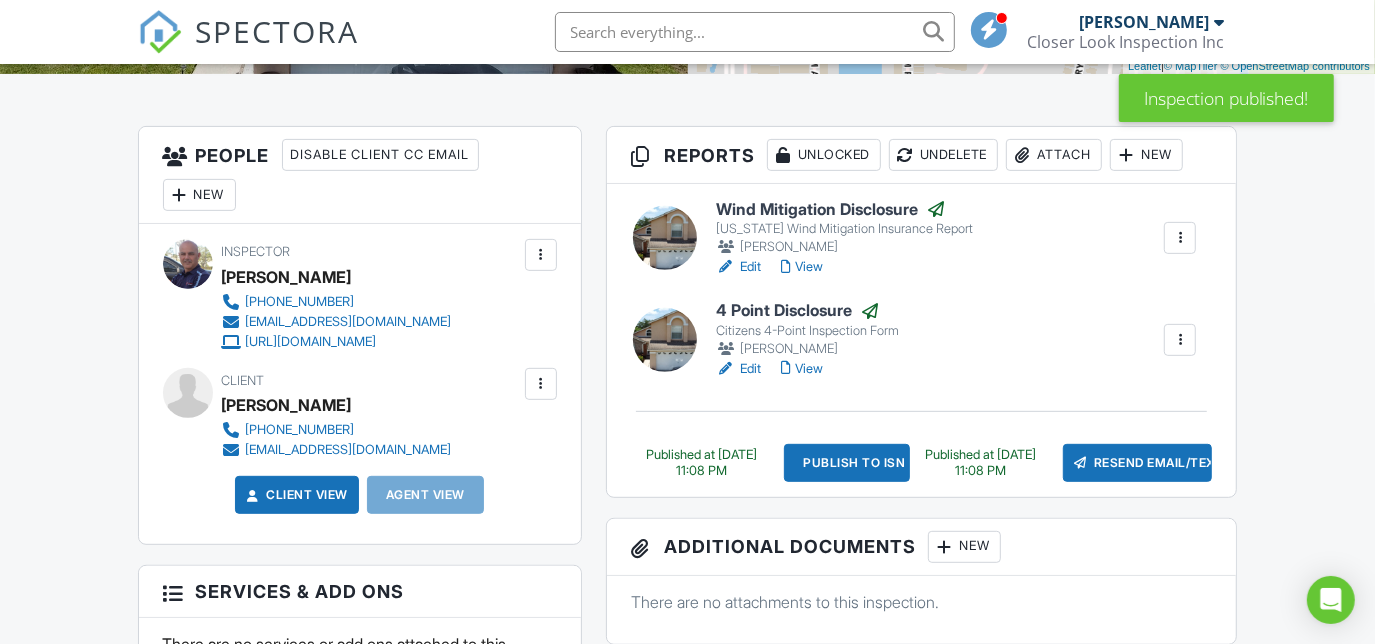 click on "View" at bounding box center (802, 369) 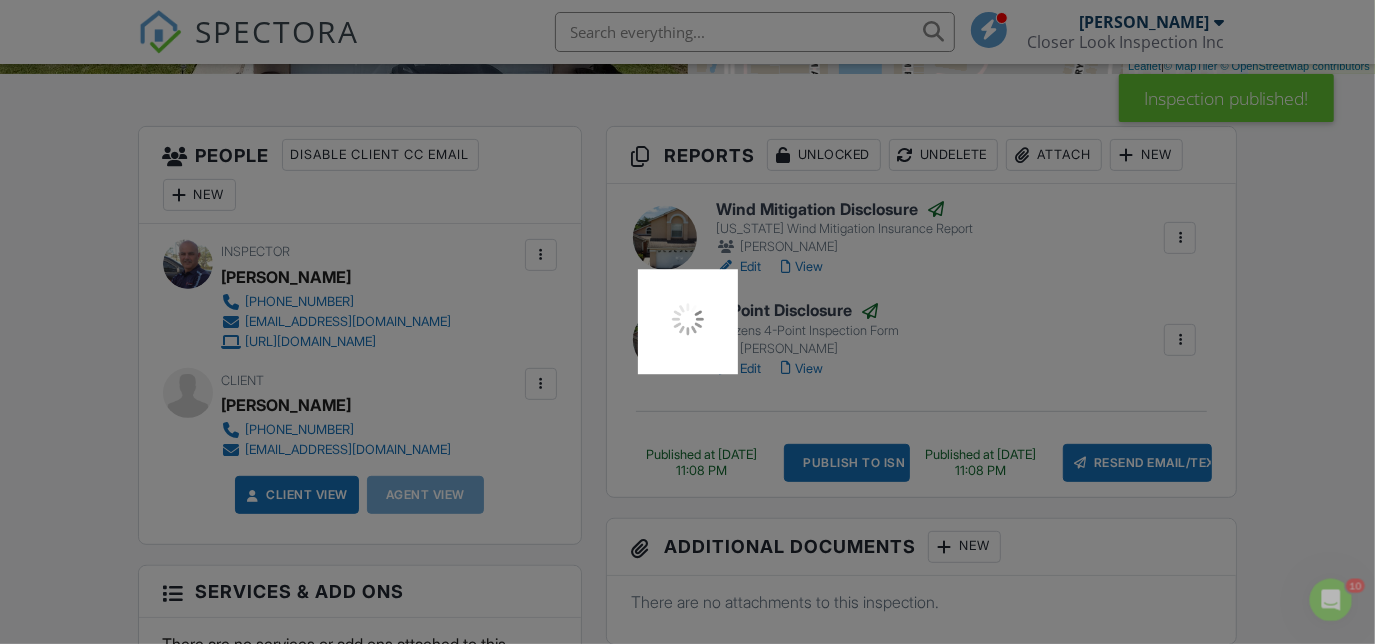 scroll, scrollTop: 0, scrollLeft: 0, axis: both 